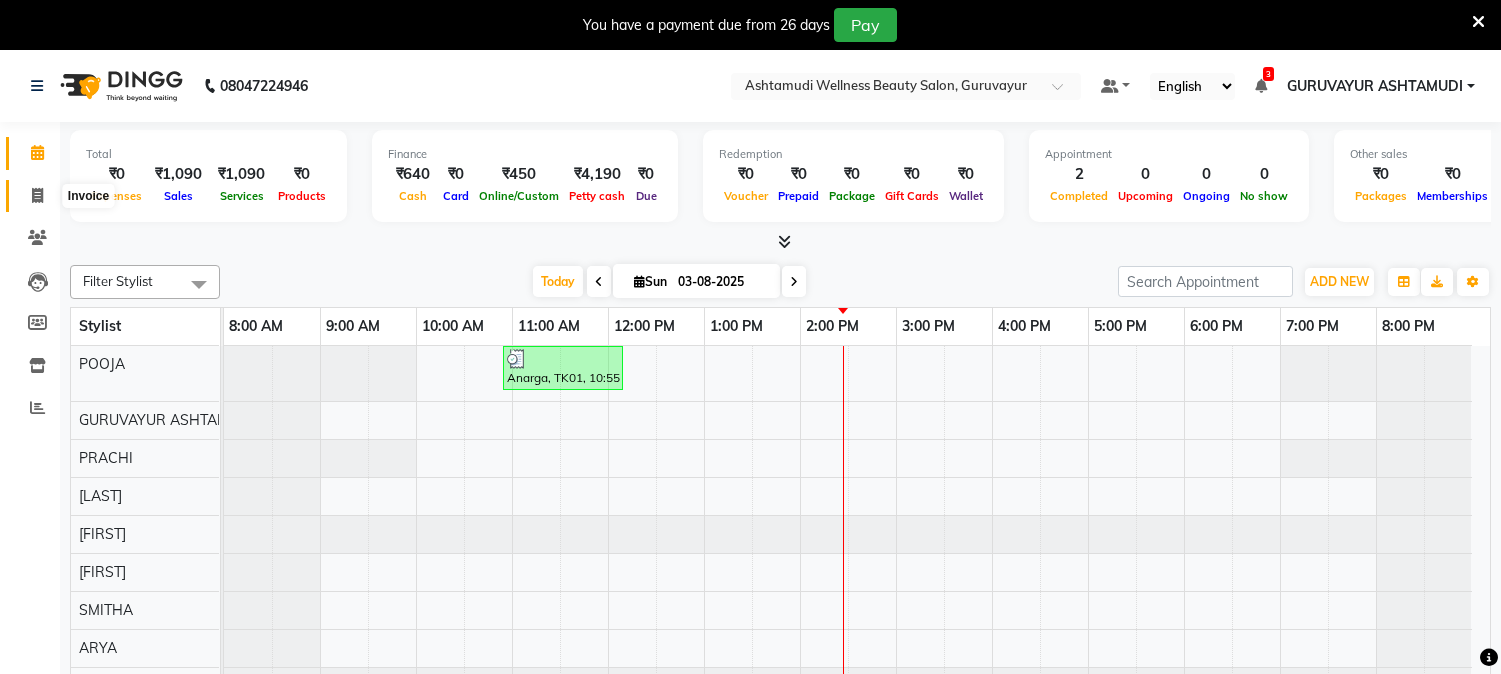scroll, scrollTop: 0, scrollLeft: 0, axis: both 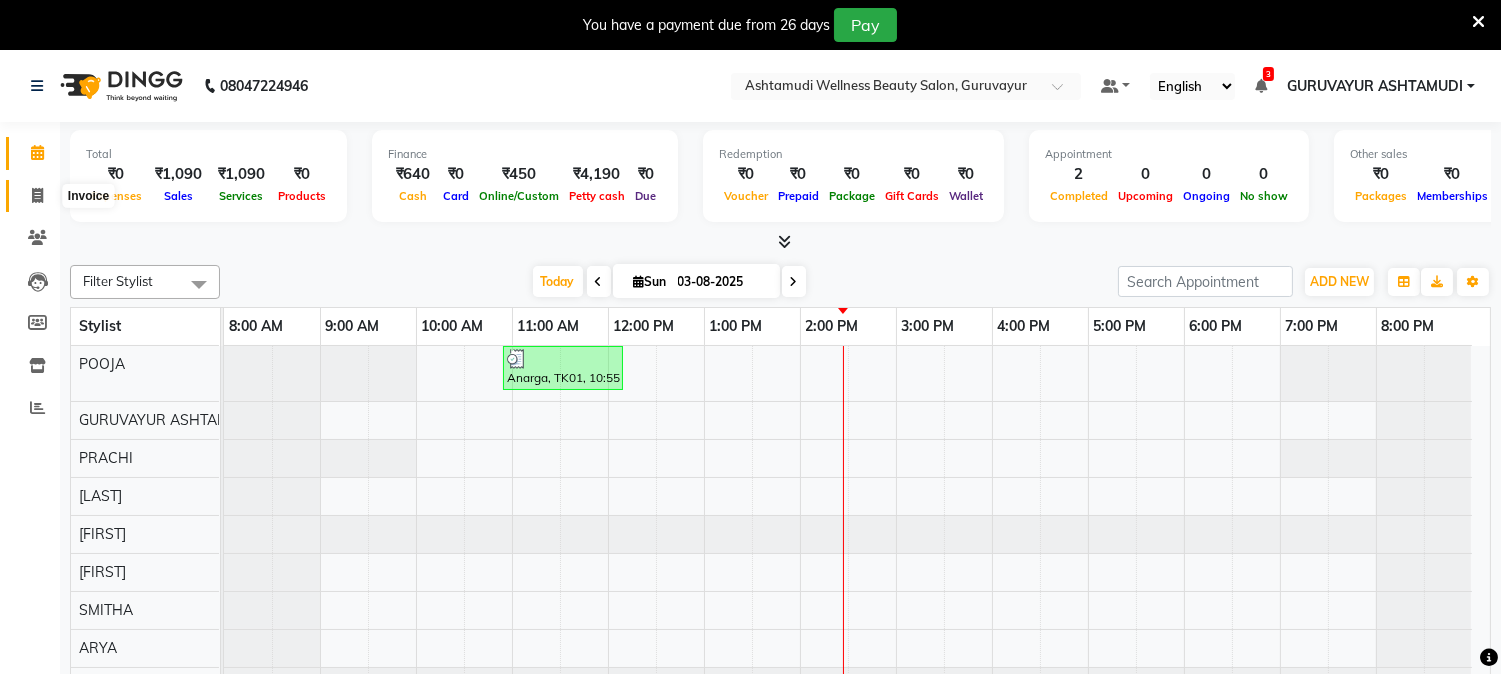 click 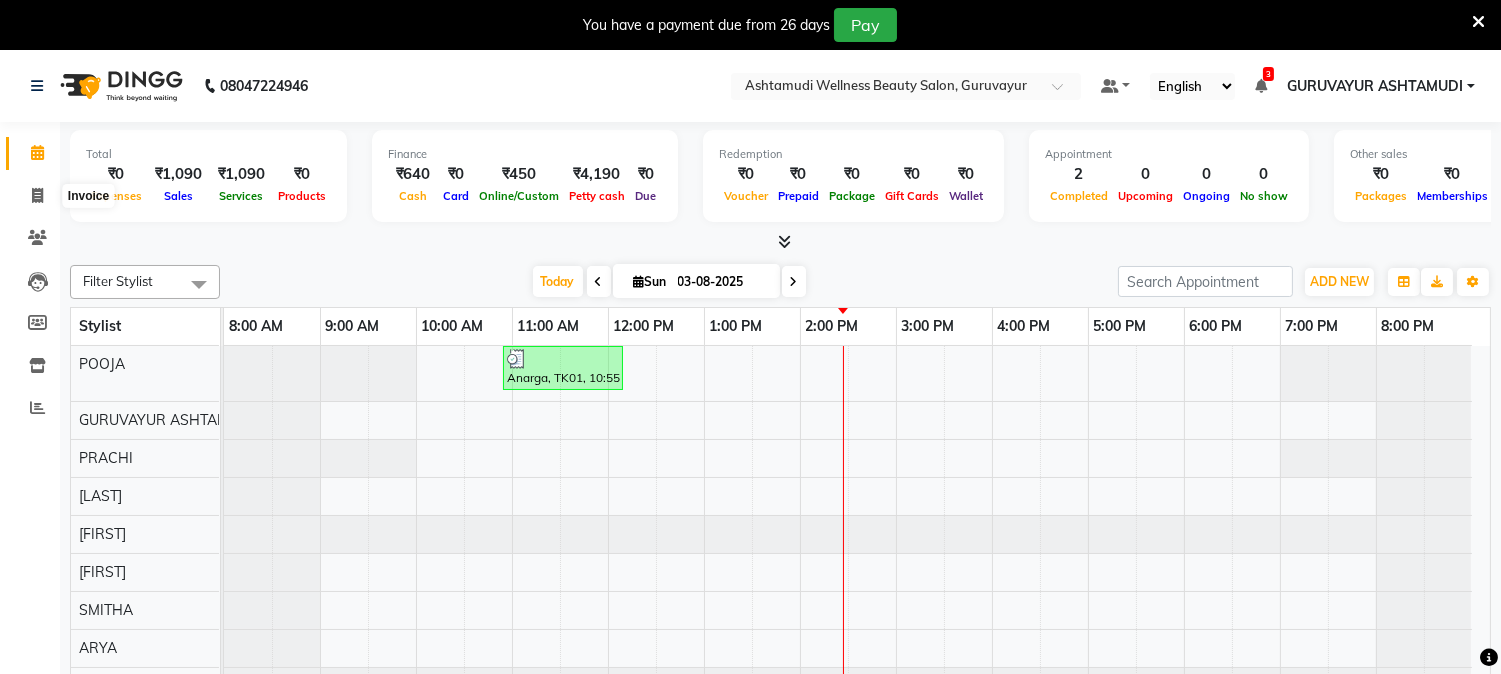 select on "4660" 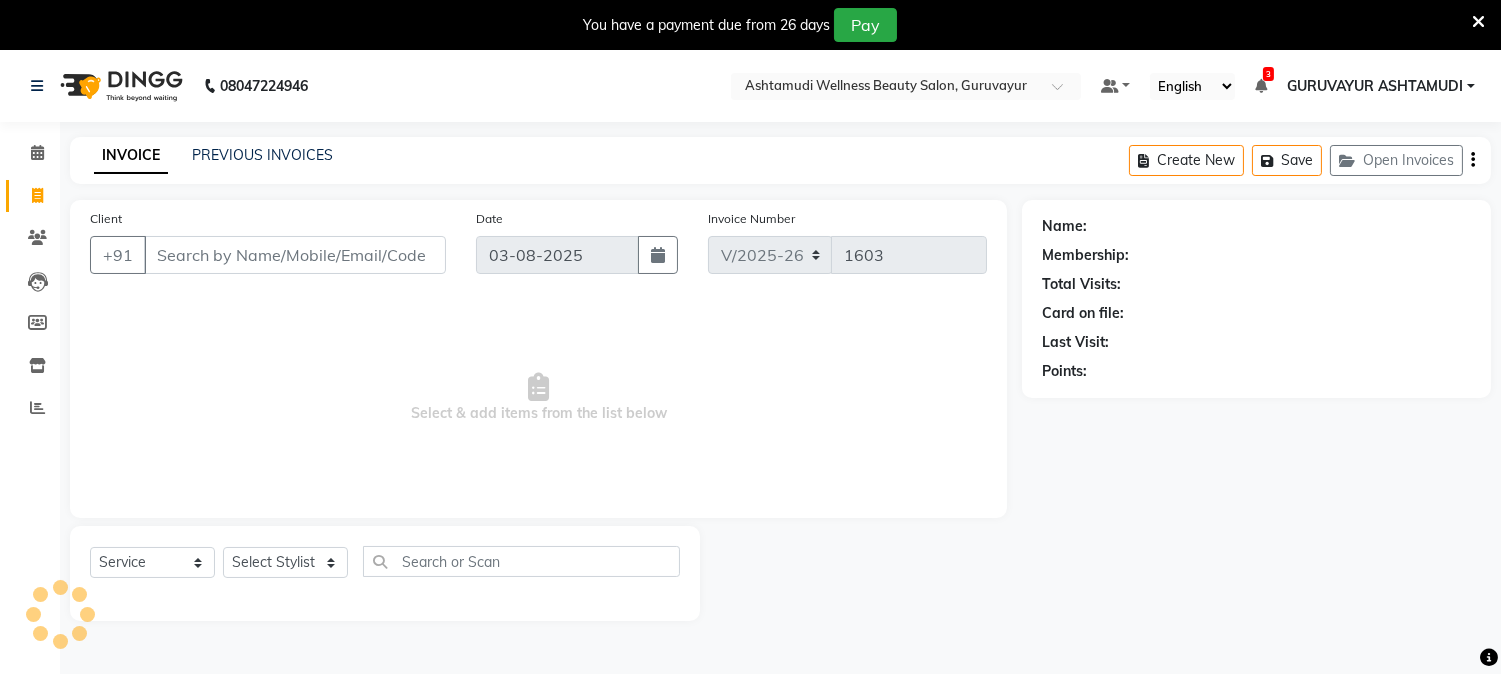 click on "Client" at bounding box center [295, 255] 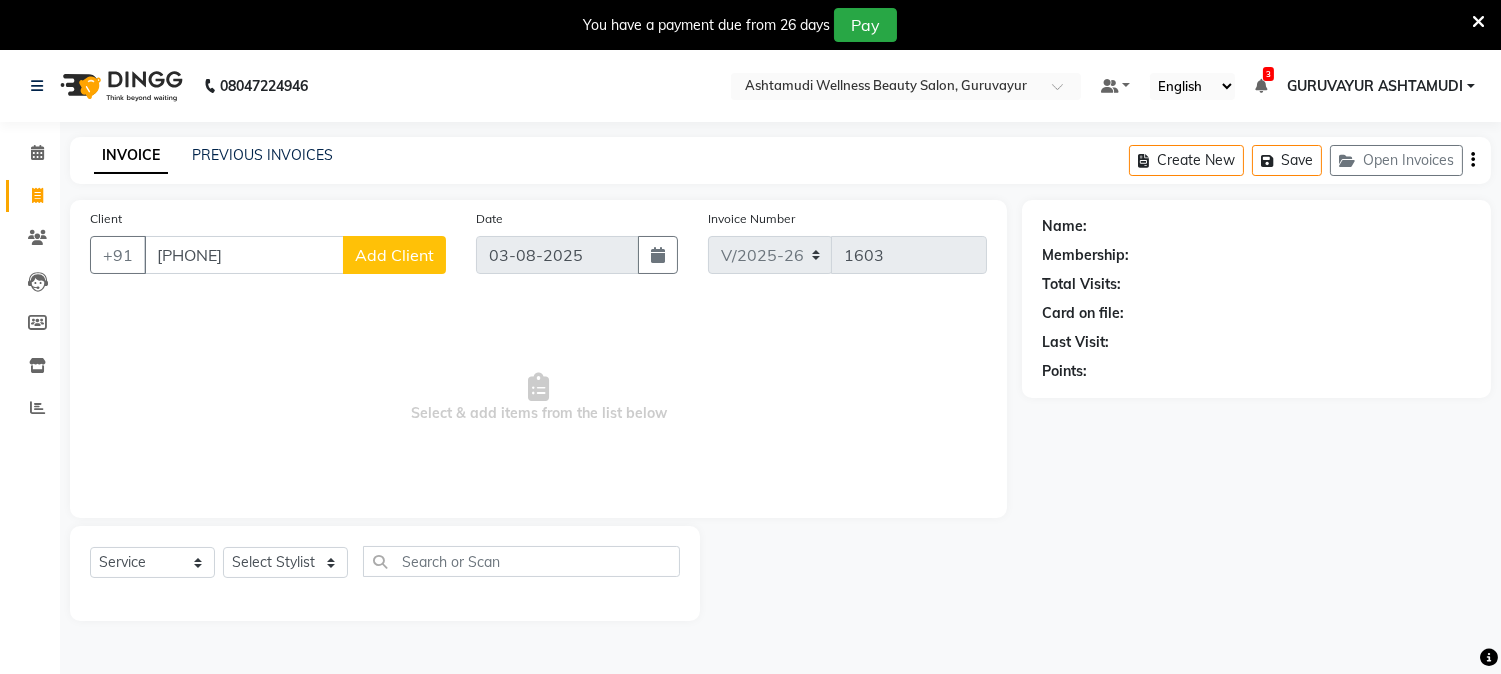 type on "[PHONE]" 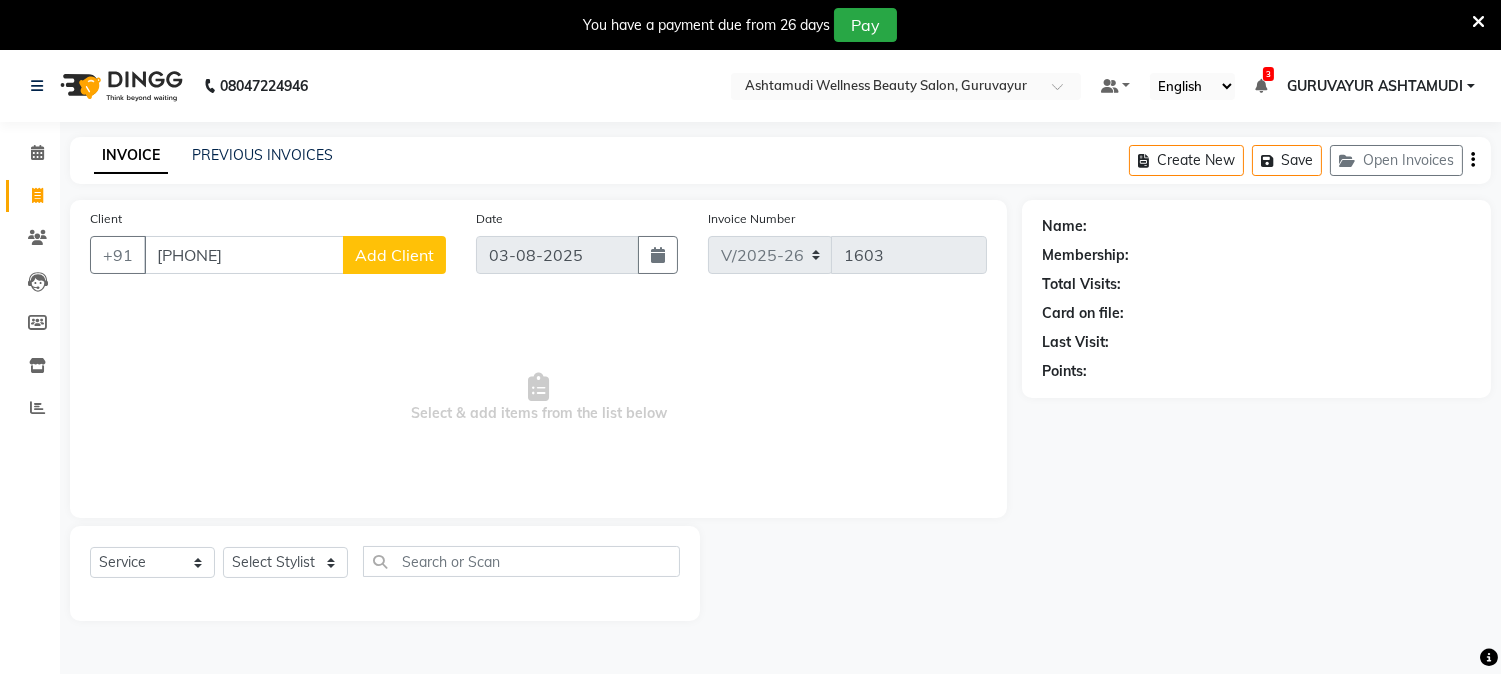 click on "Add Client" 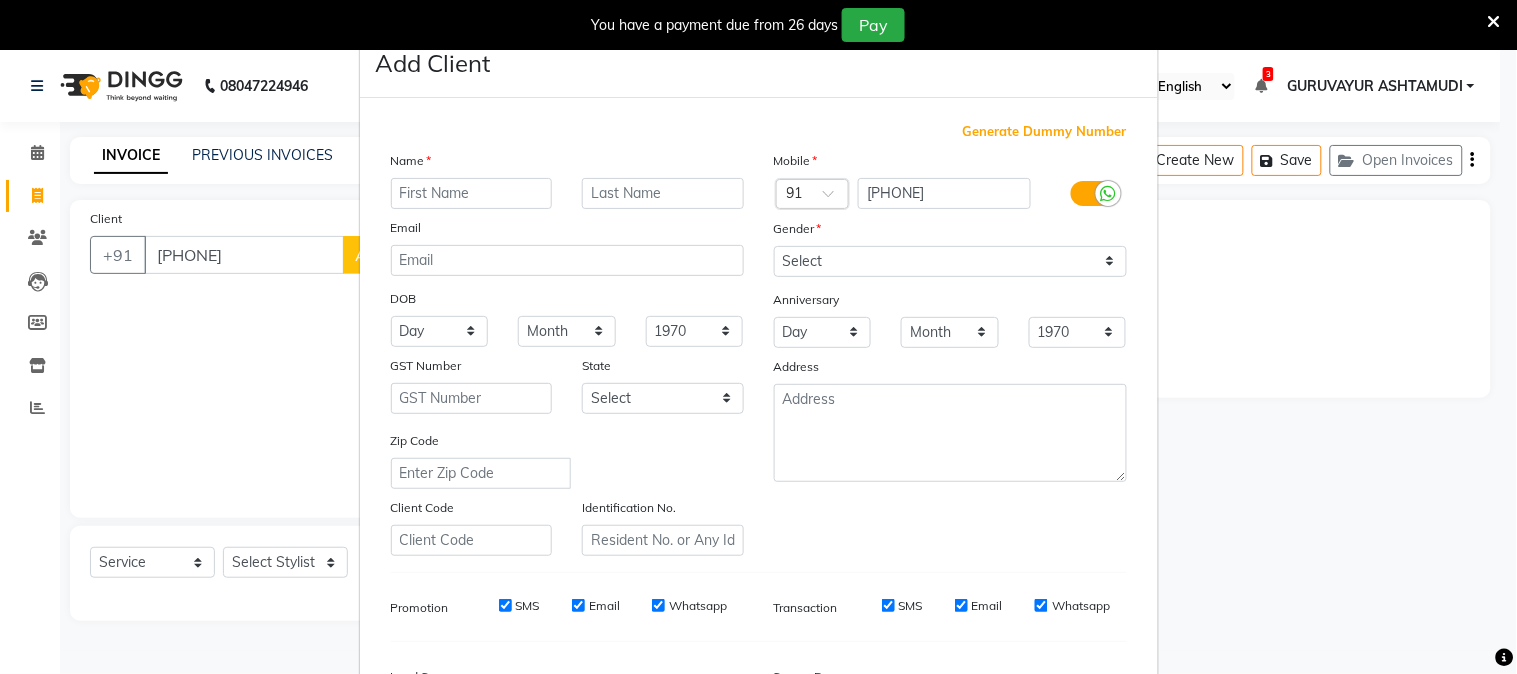 click at bounding box center (472, 193) 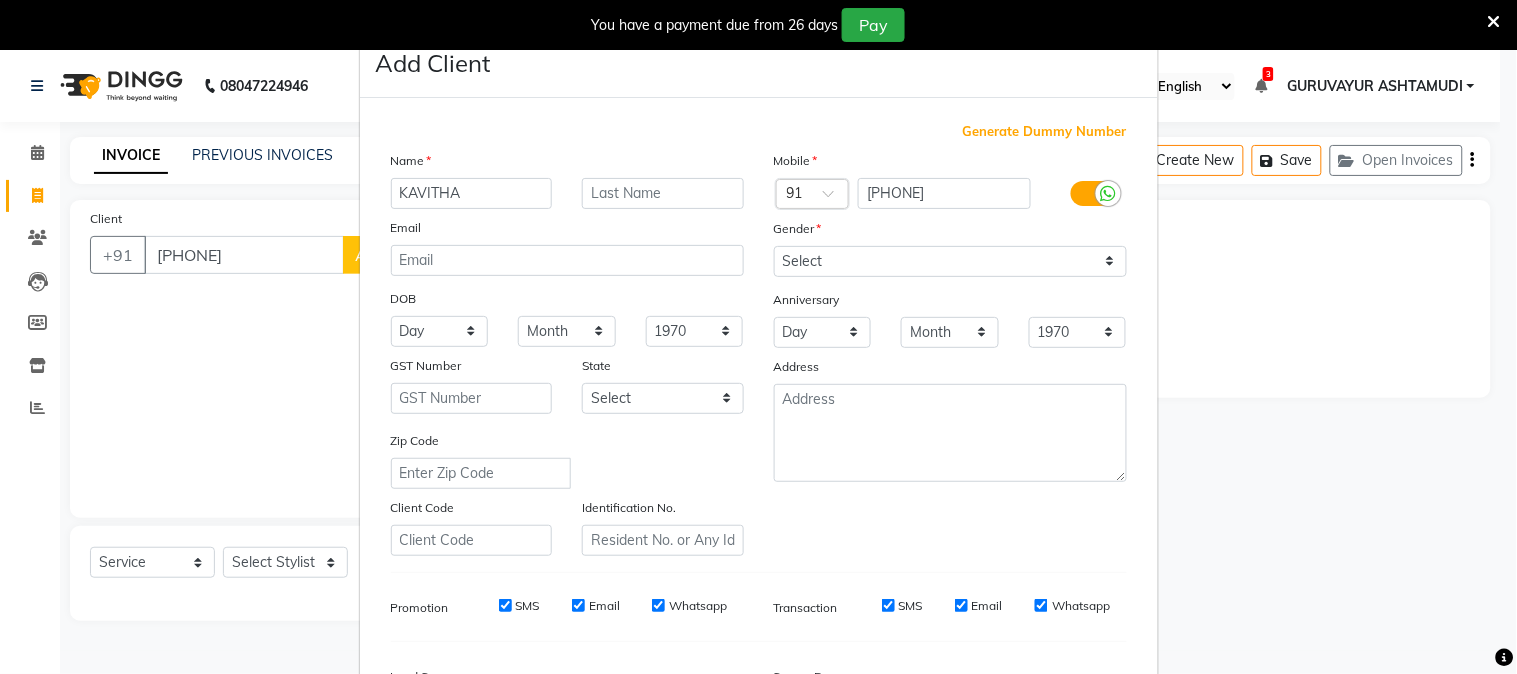 type on "KAVITHA" 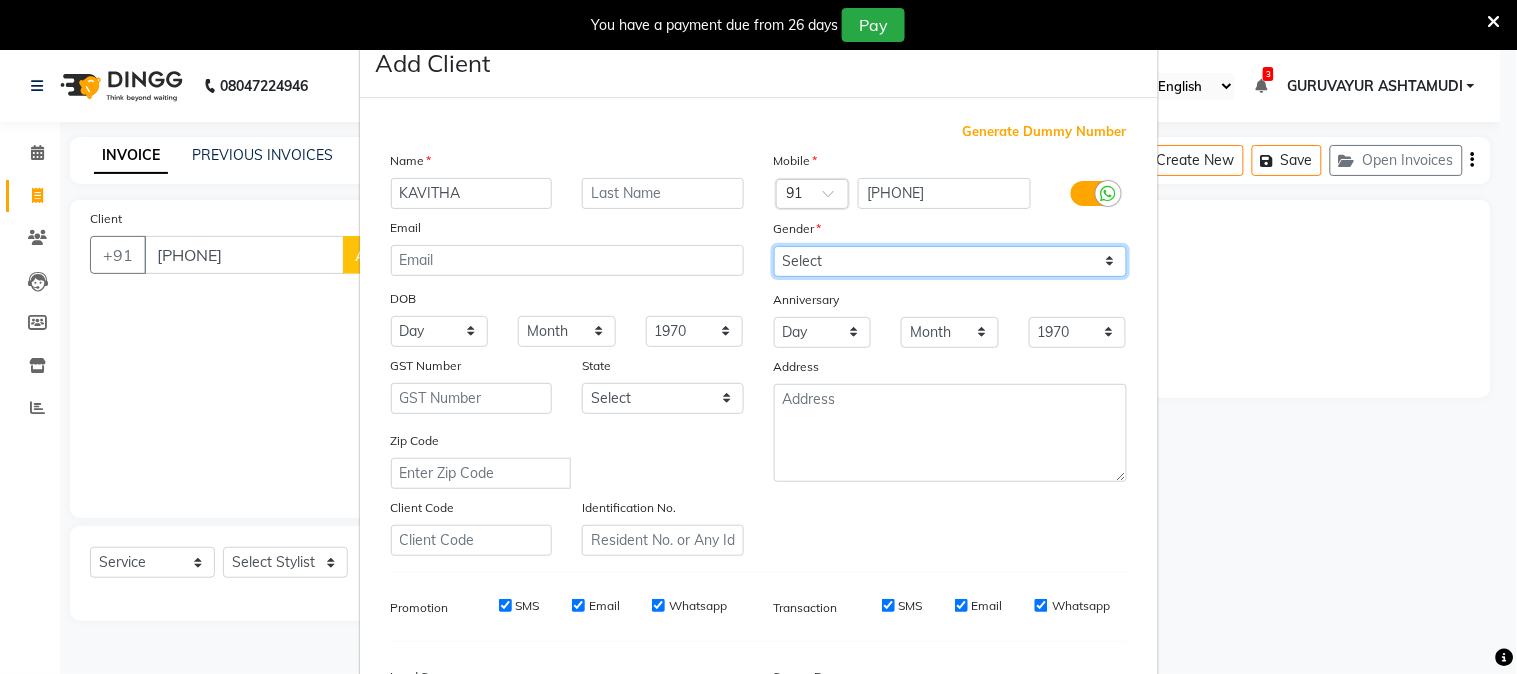 click on "Select Male Female Other Prefer Not To Say" at bounding box center (950, 261) 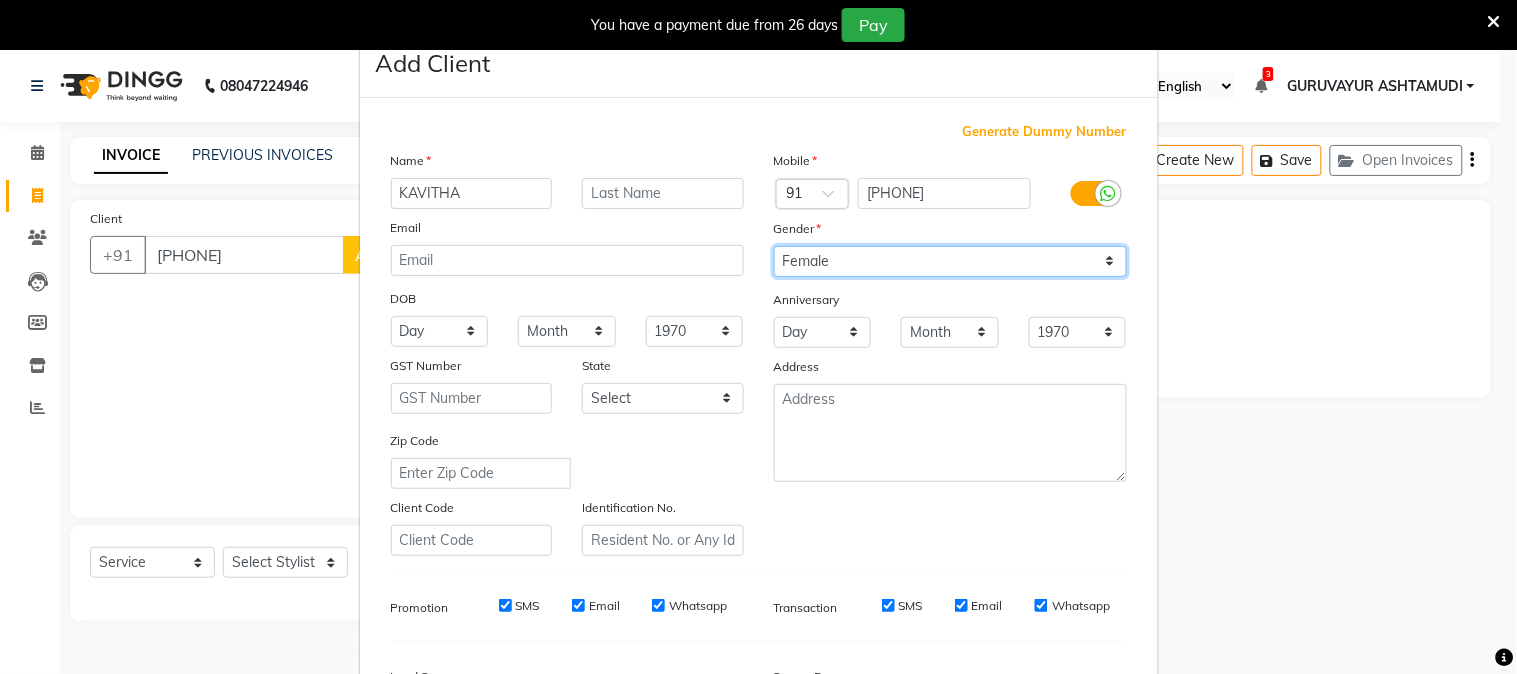 click on "Select Male Female Other Prefer Not To Say" at bounding box center (950, 261) 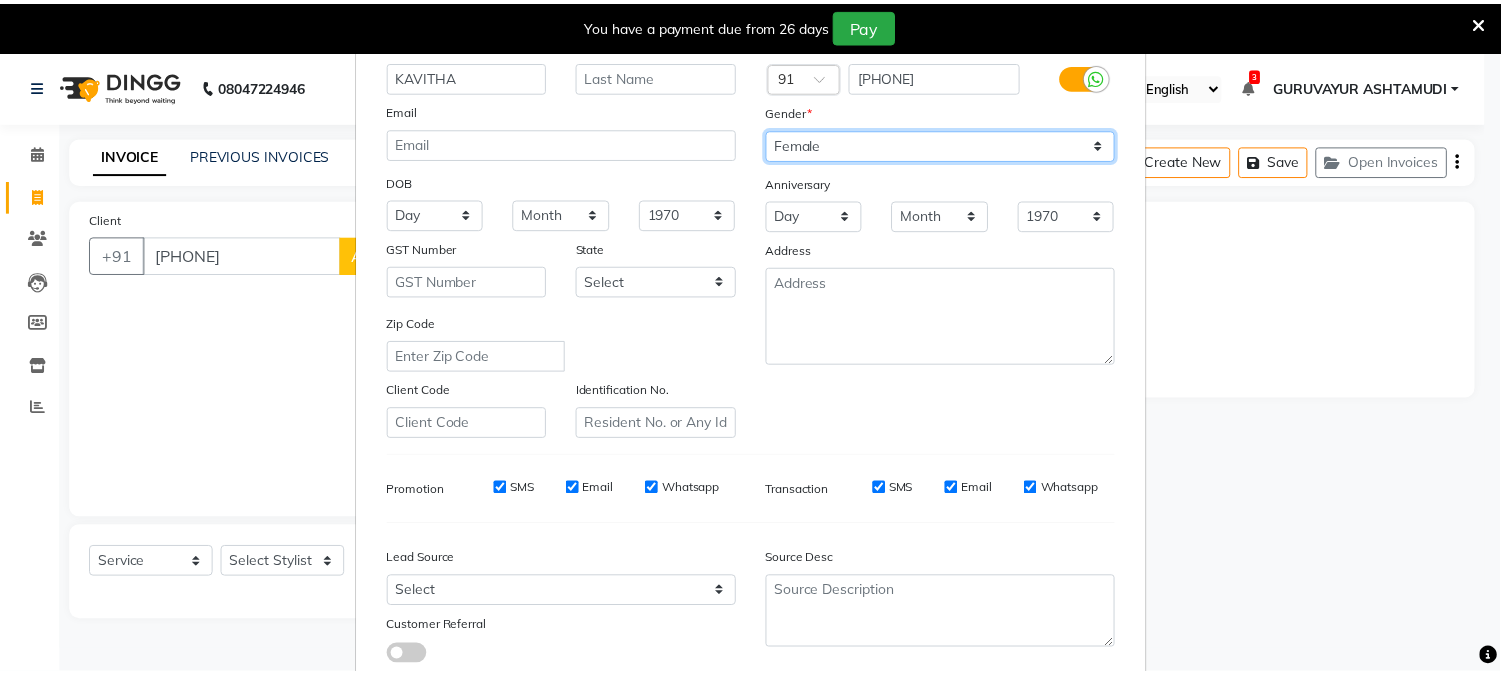 scroll, scrollTop: 250, scrollLeft: 0, axis: vertical 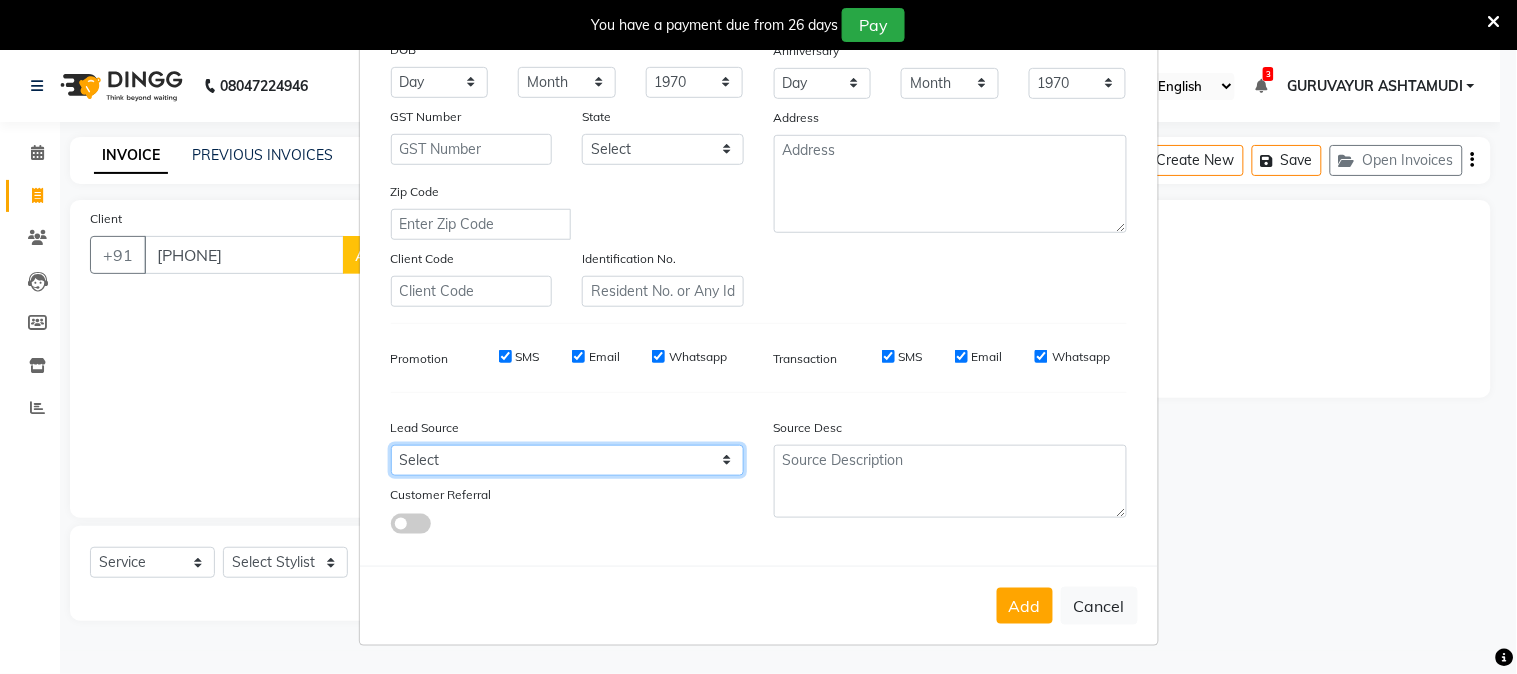 click on "Select Walk-in Referral Internet Friend Word of Mouth Advertisement Facebook JustDial Google Other Instagram  YouTube  WhatsApp" at bounding box center (567, 460) 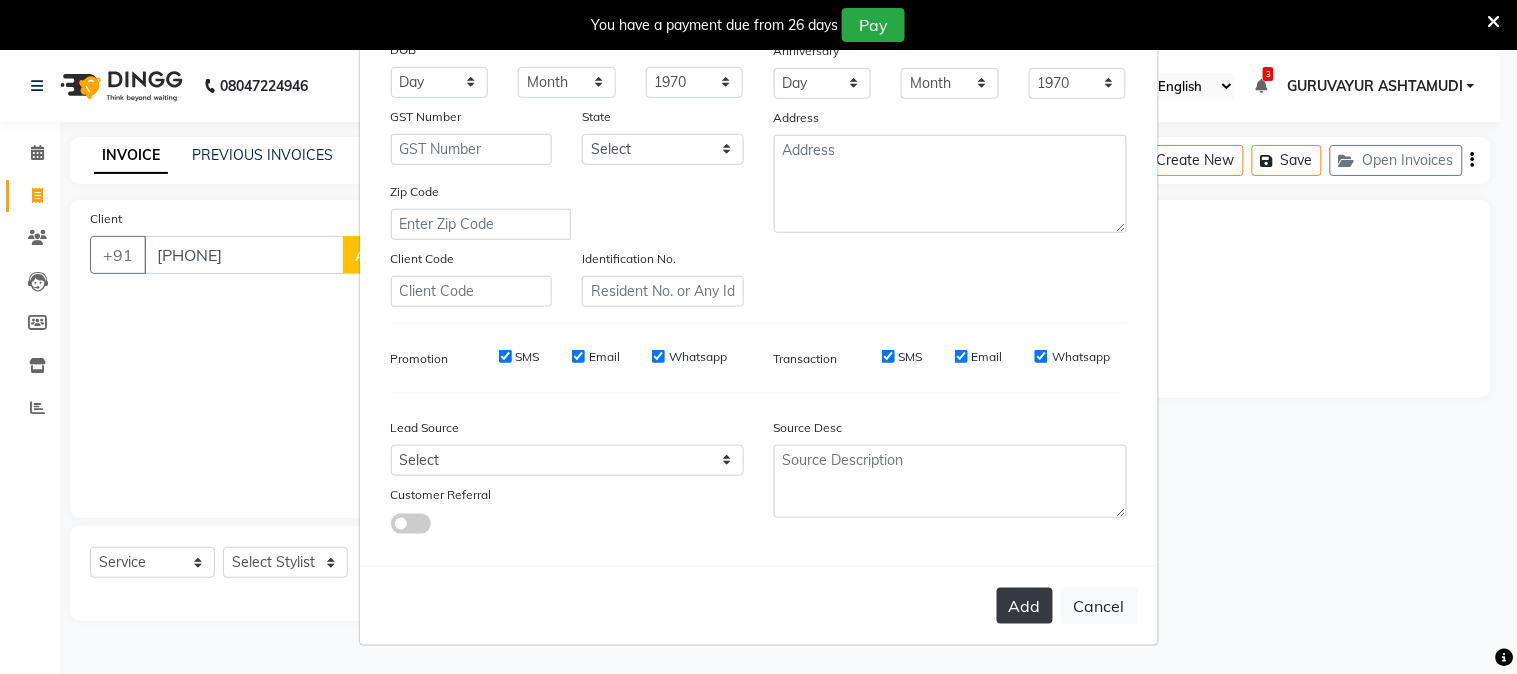 click on "Add" at bounding box center [1025, 606] 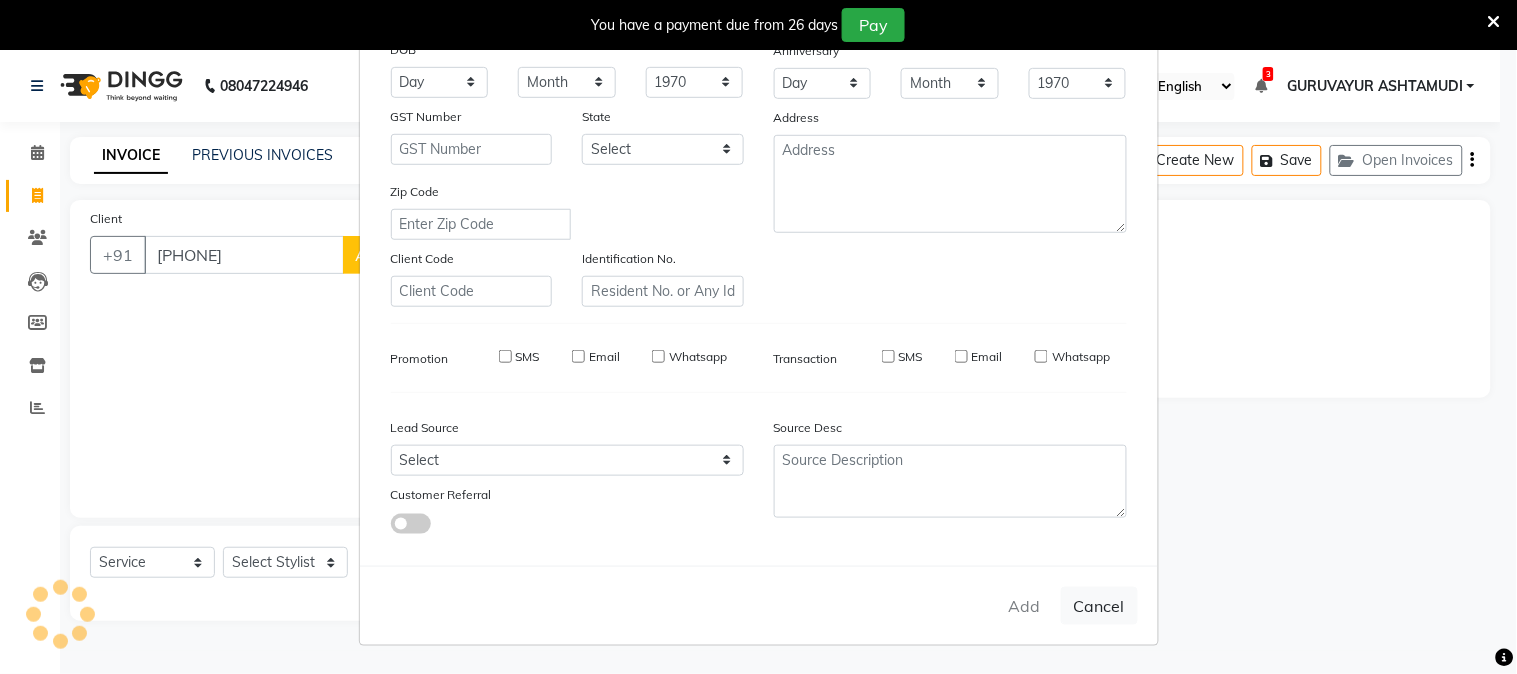 type 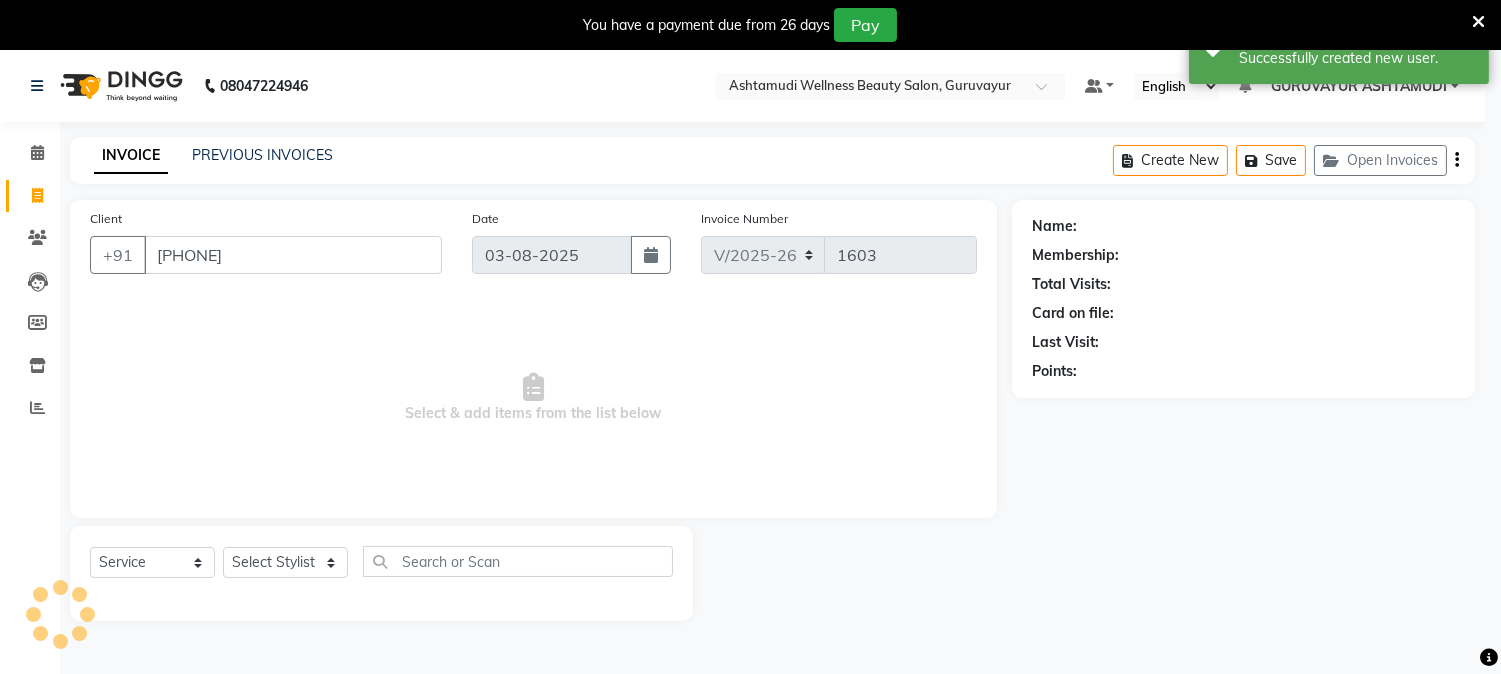 select on "1: Object" 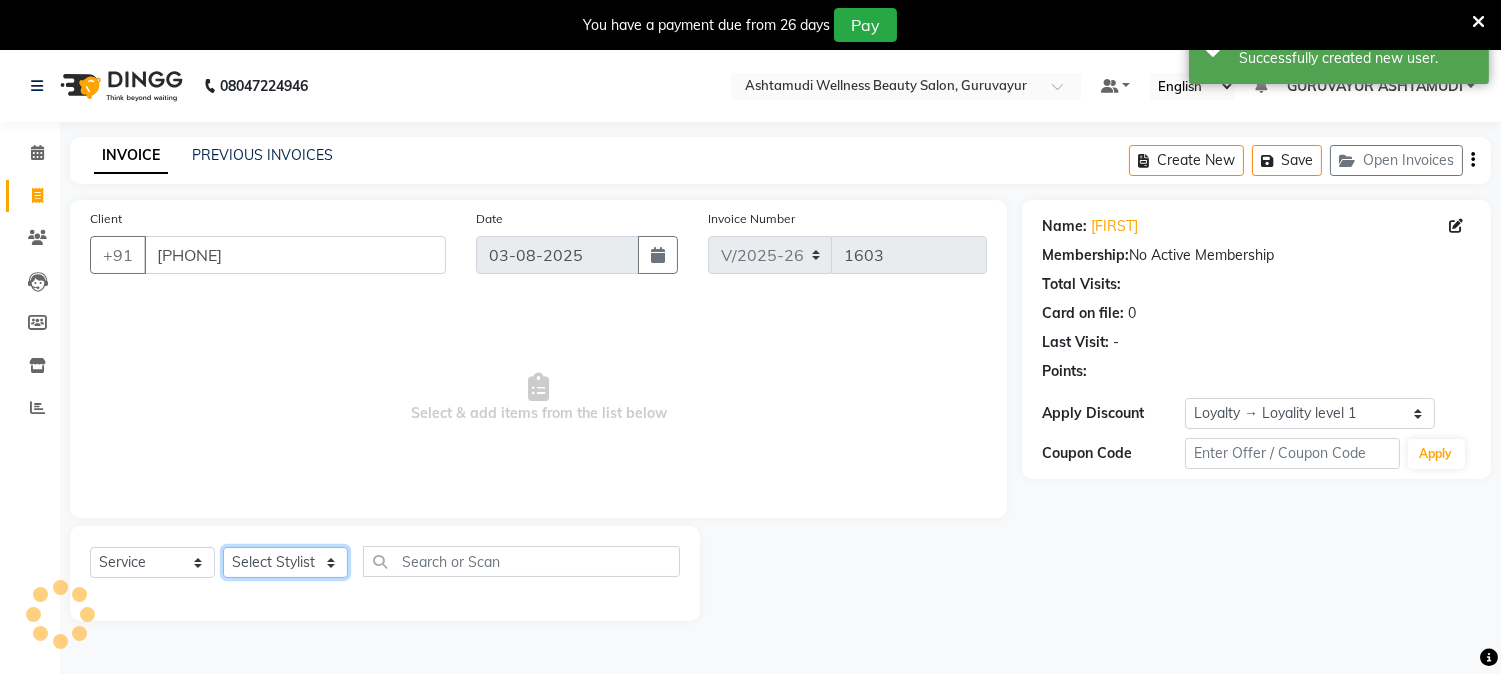 click on "Select Stylist Aathithya [FIRST] [FIRST] ARYA GURUVAYUR ASHTAMUDI NEETHU Nigisha POOJA PRACHI PRASEETHA REESHMA Rini SMITHA THANKAMANI" 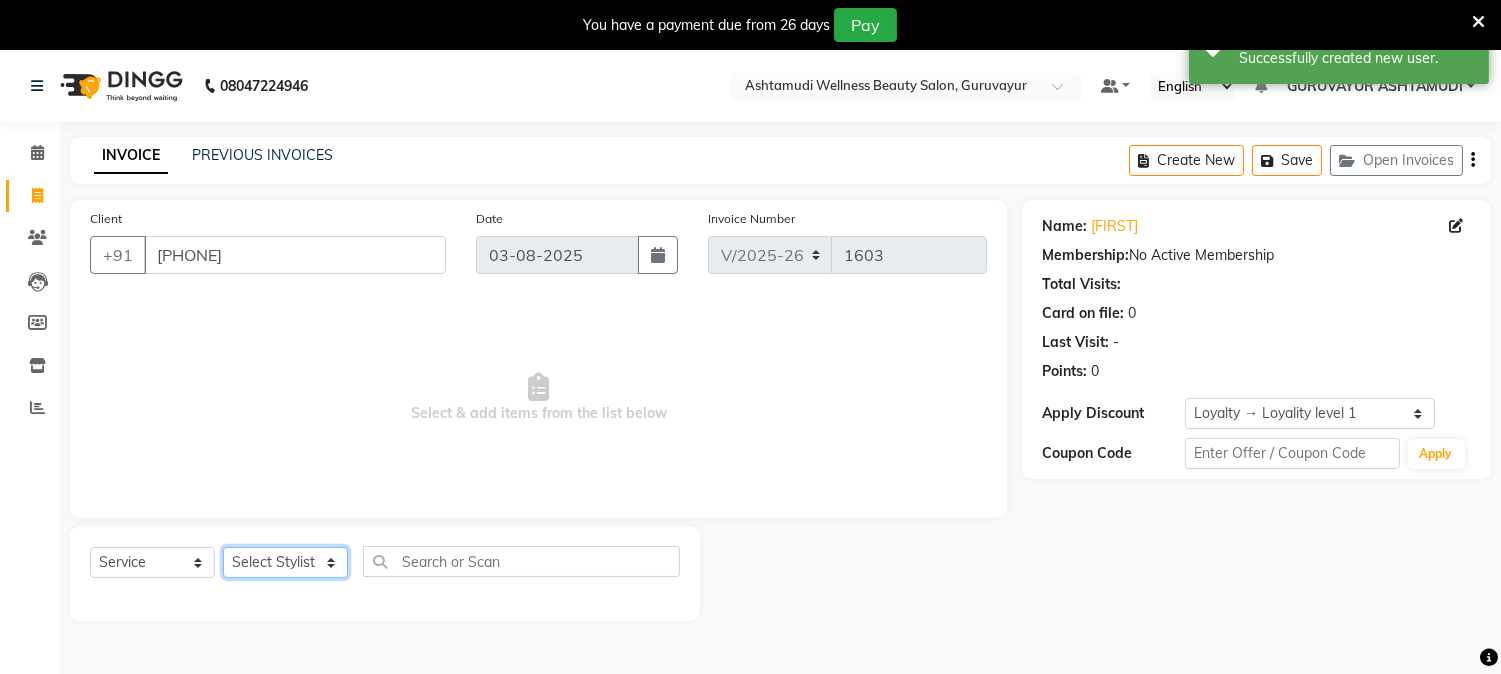 select on "87828" 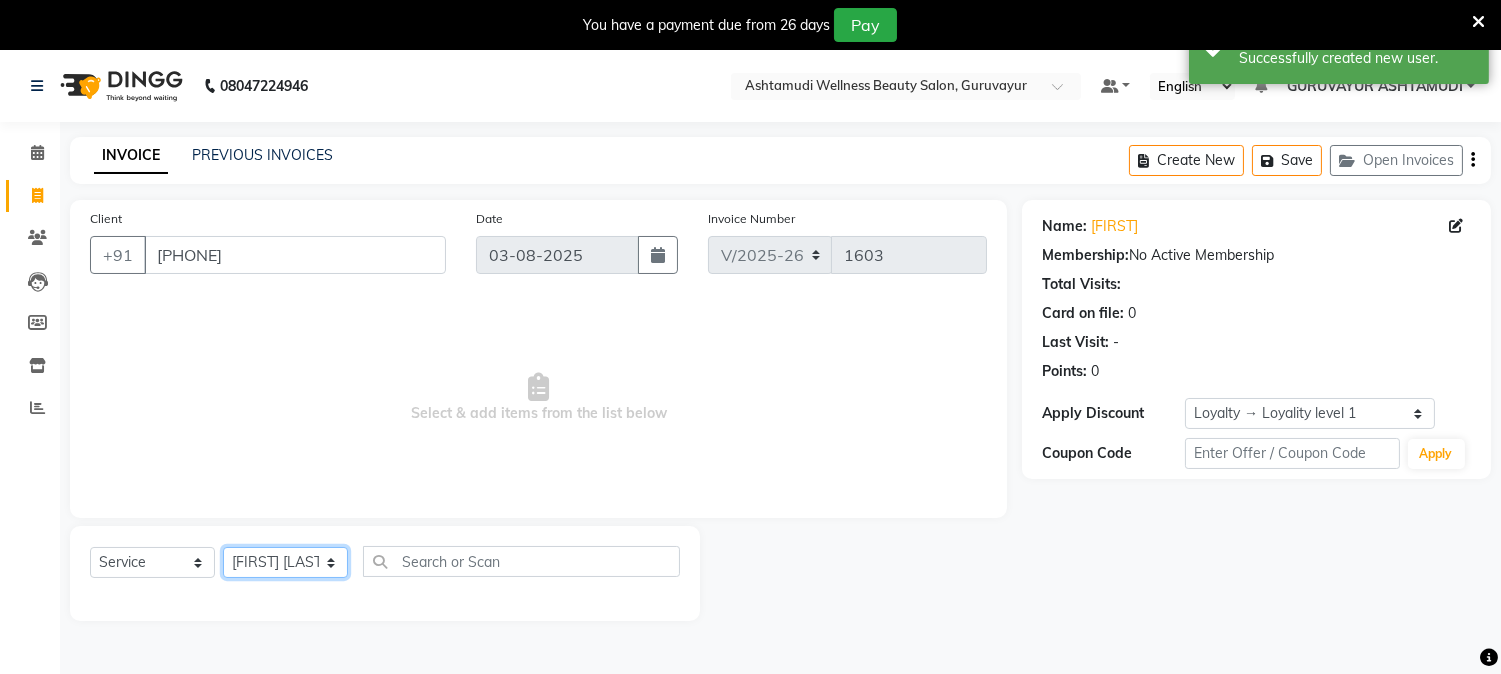 click on "Select Stylist Aathithya [FIRST] [FIRST] ARYA GURUVAYUR ASHTAMUDI NEETHU Nigisha POOJA PRACHI PRASEETHA REESHMA Rini SMITHA THANKAMANI" 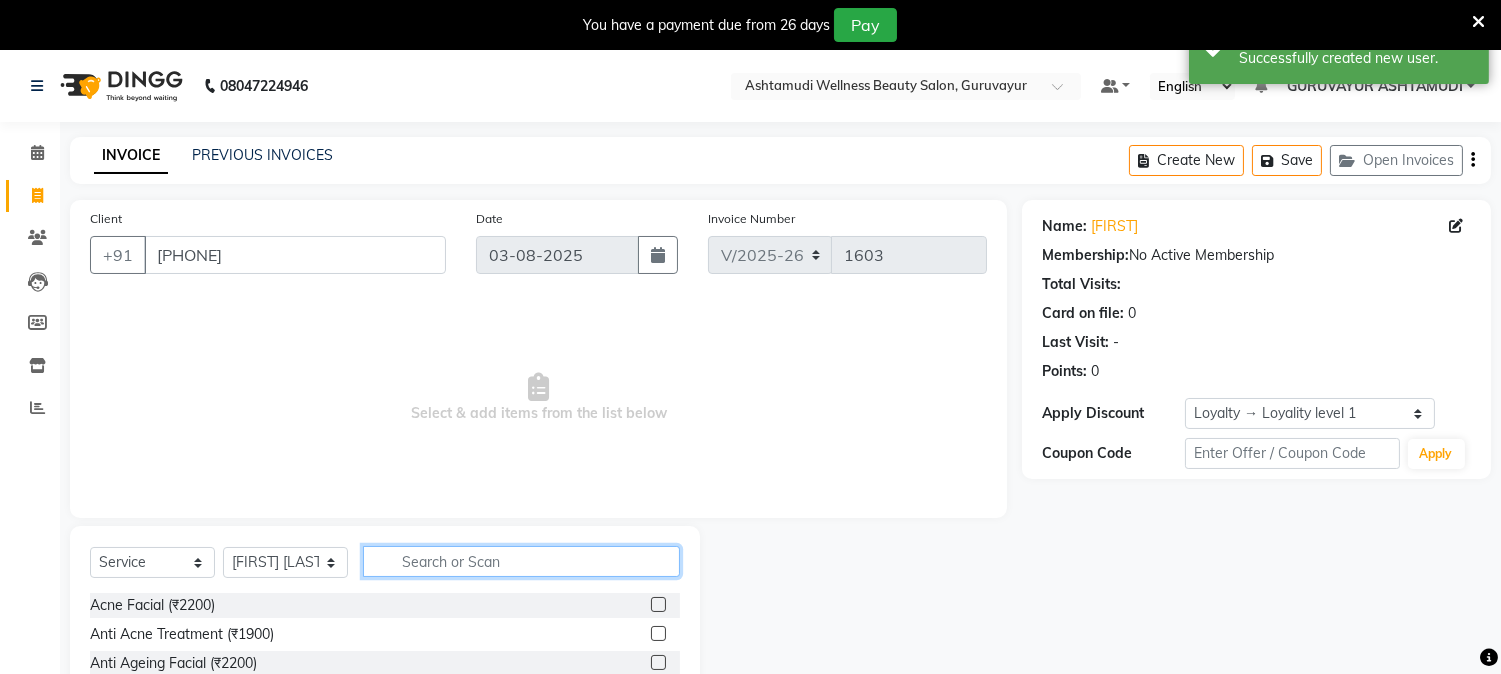 click 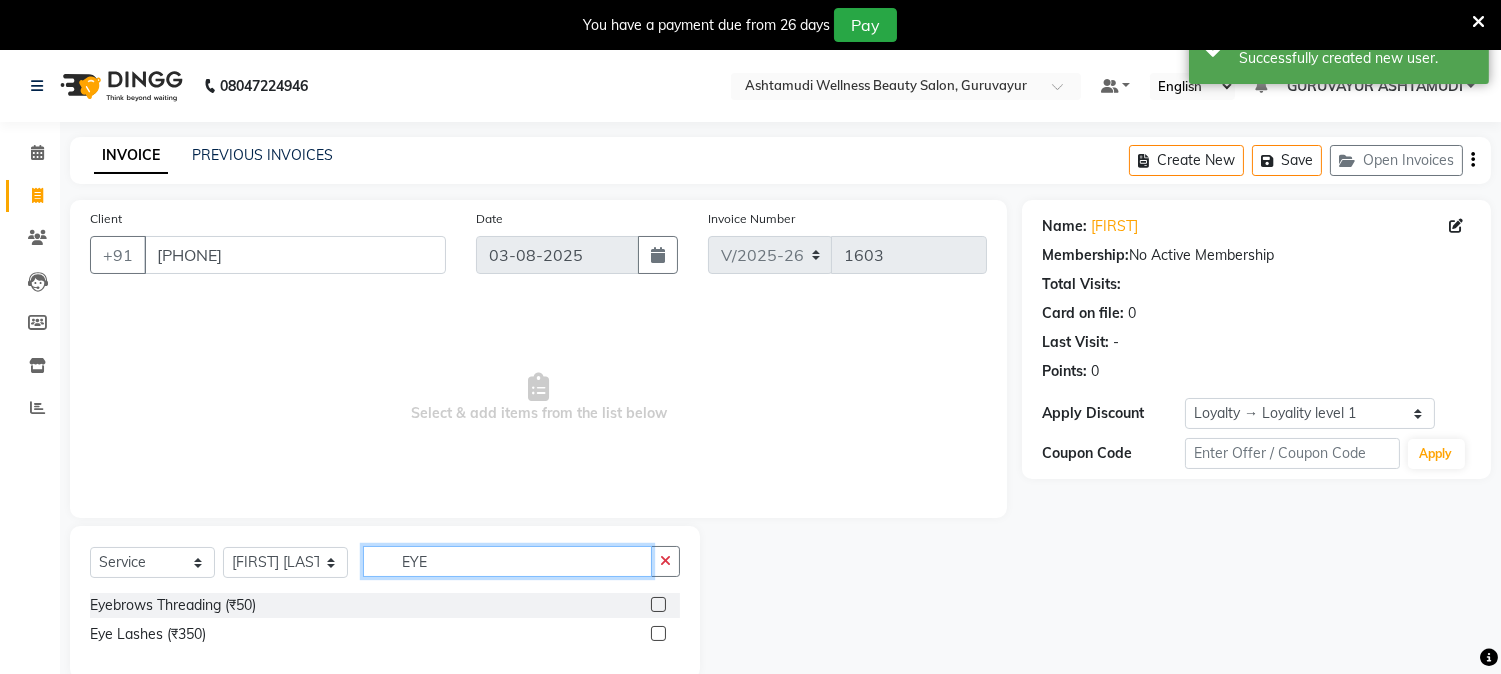 type on "EYE" 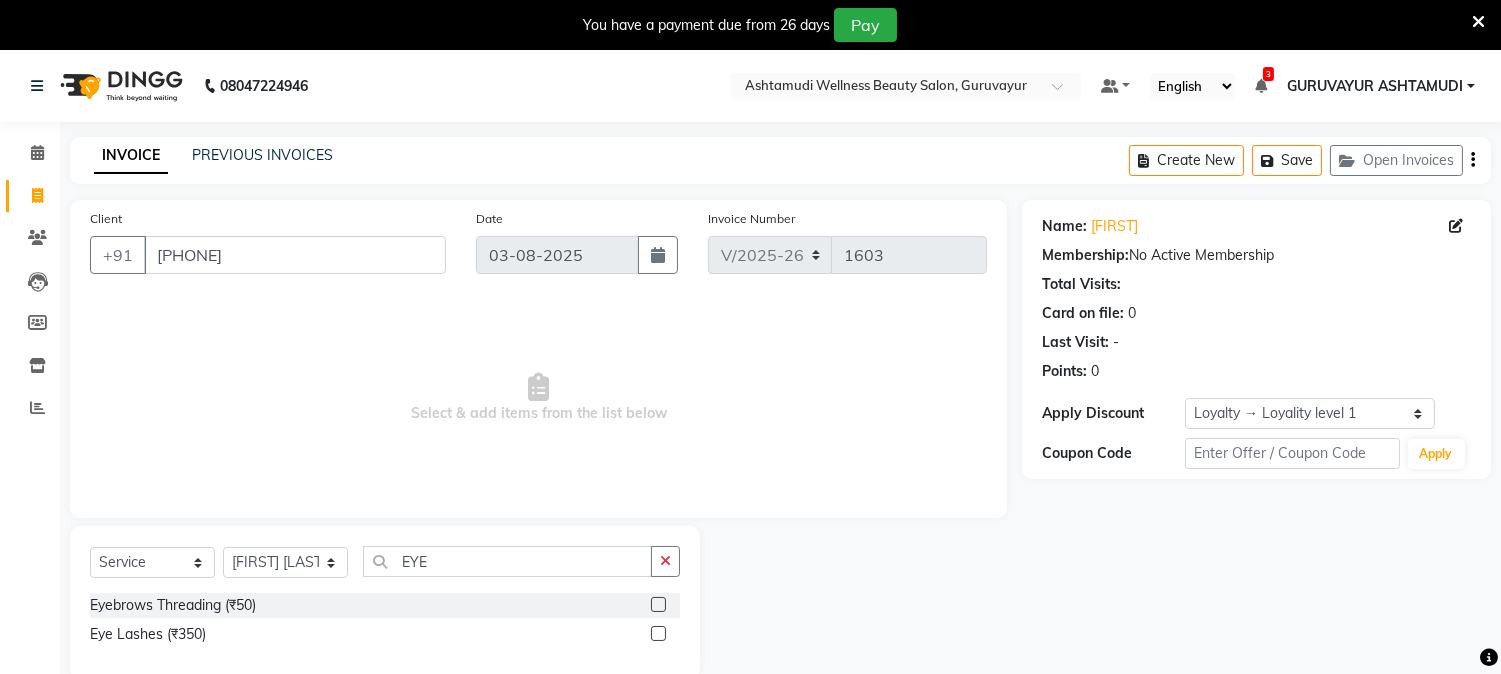click 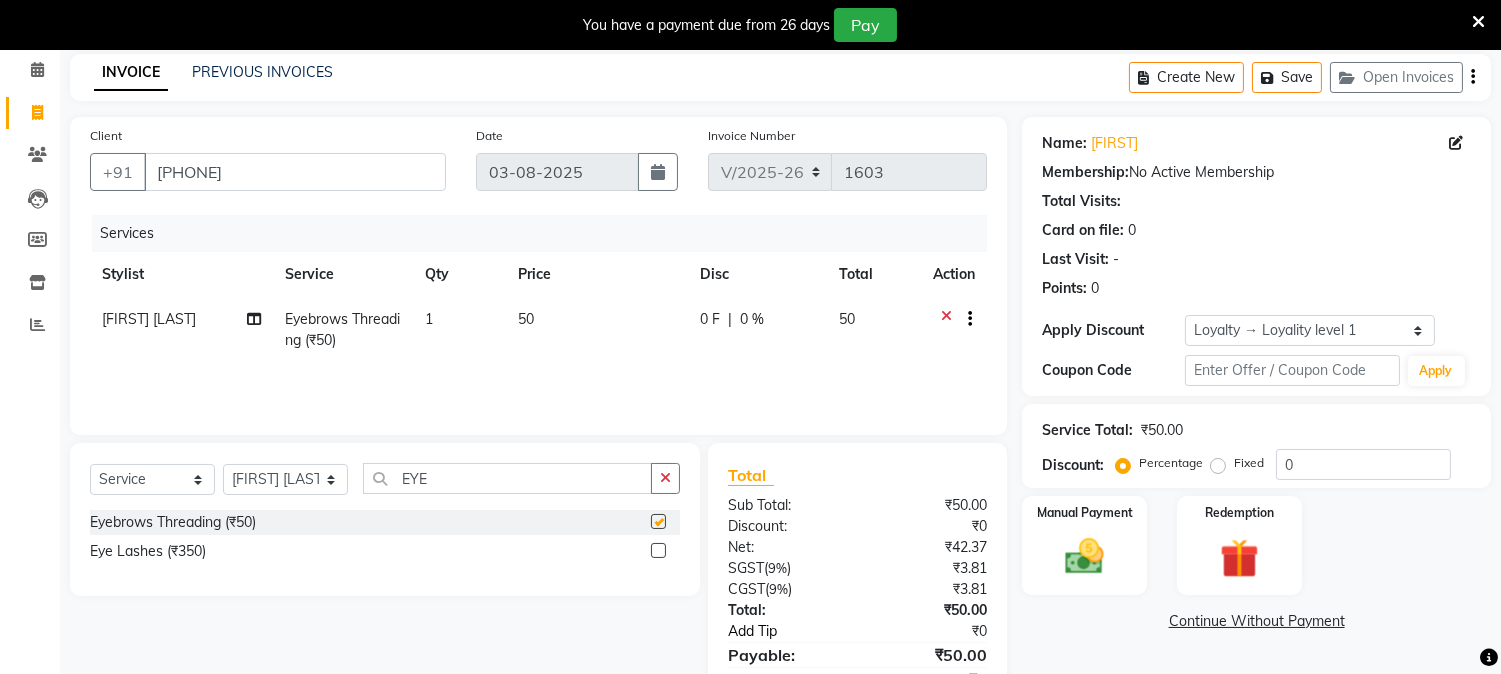 checkbox on "false" 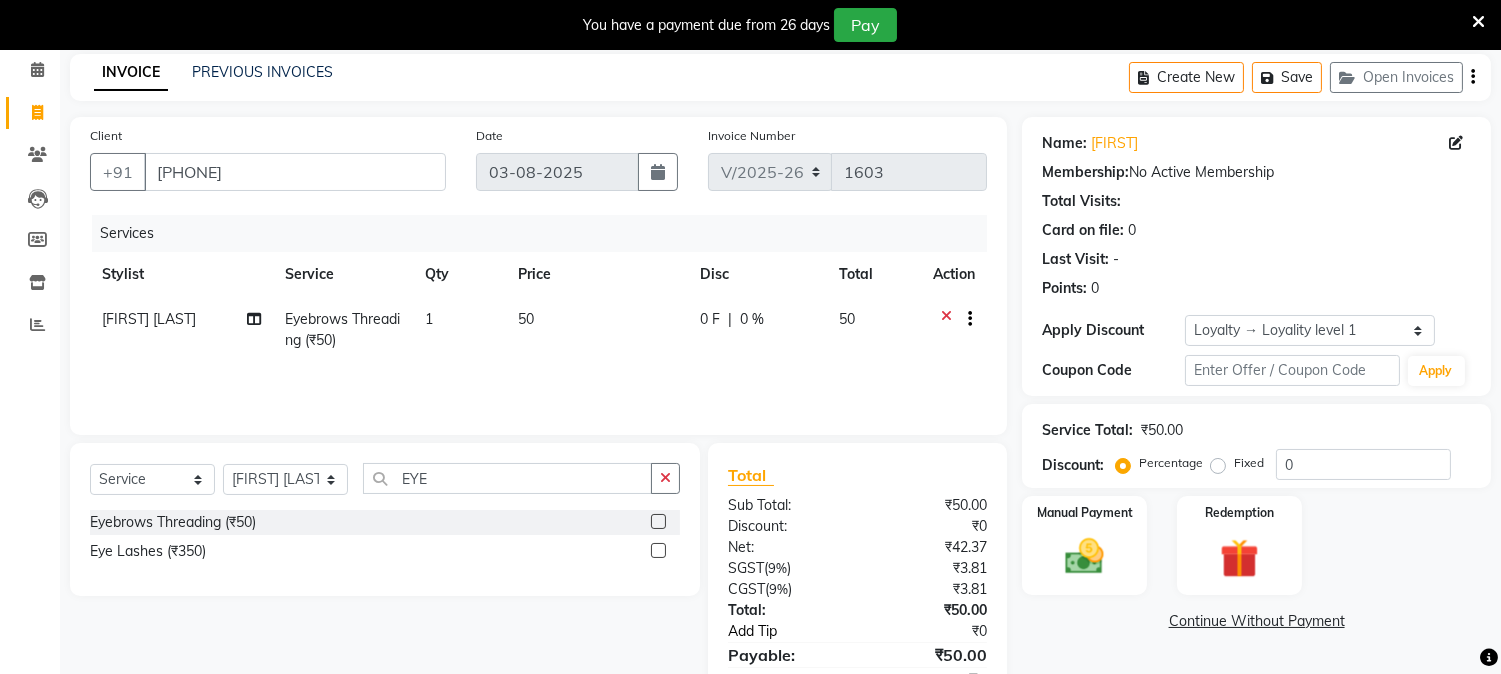scroll, scrollTop: 175, scrollLeft: 0, axis: vertical 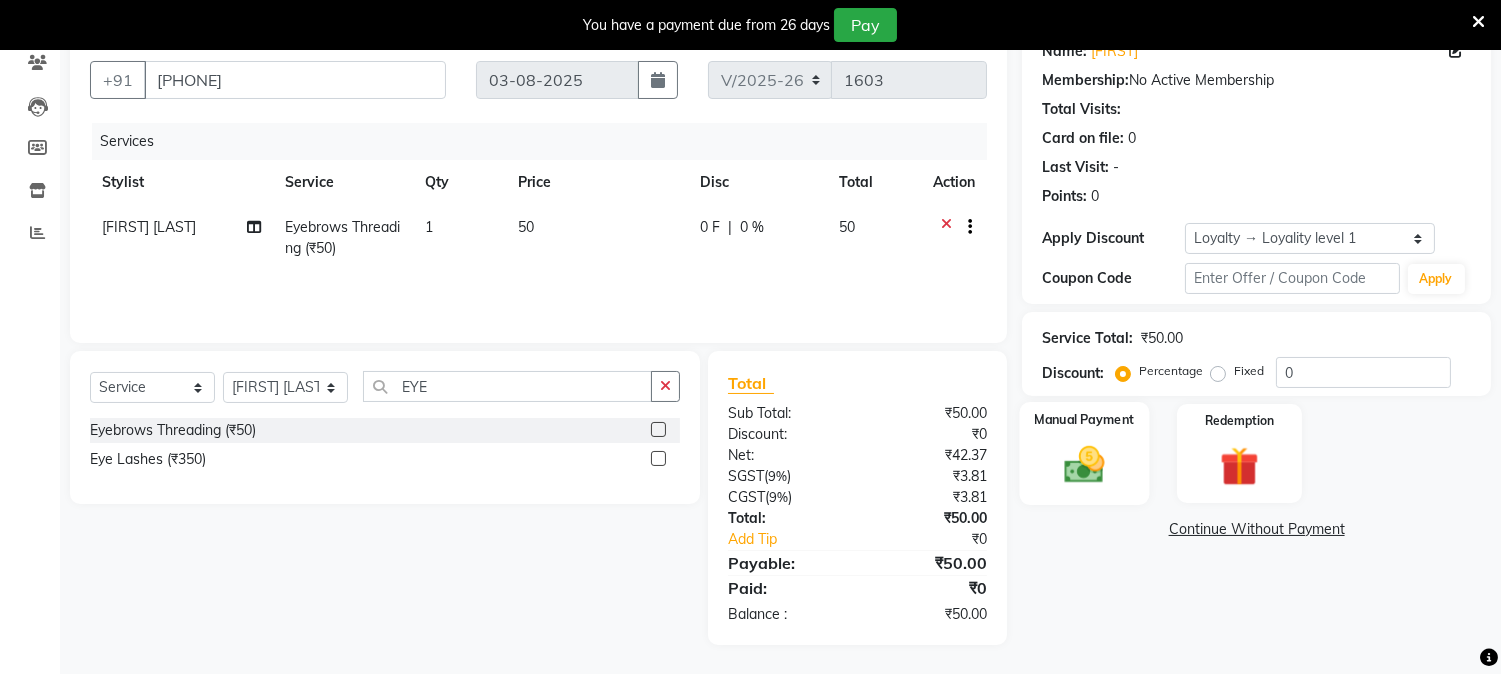 click 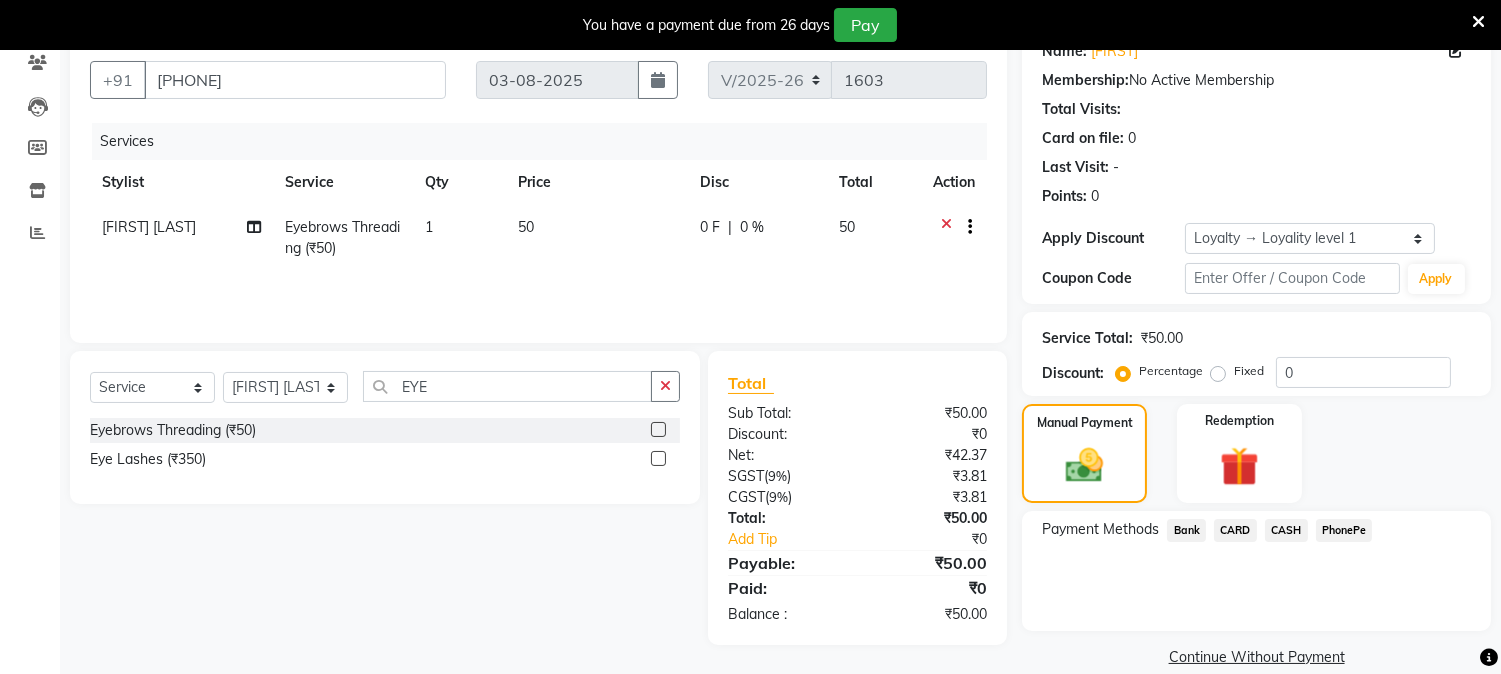 click on "CASH" 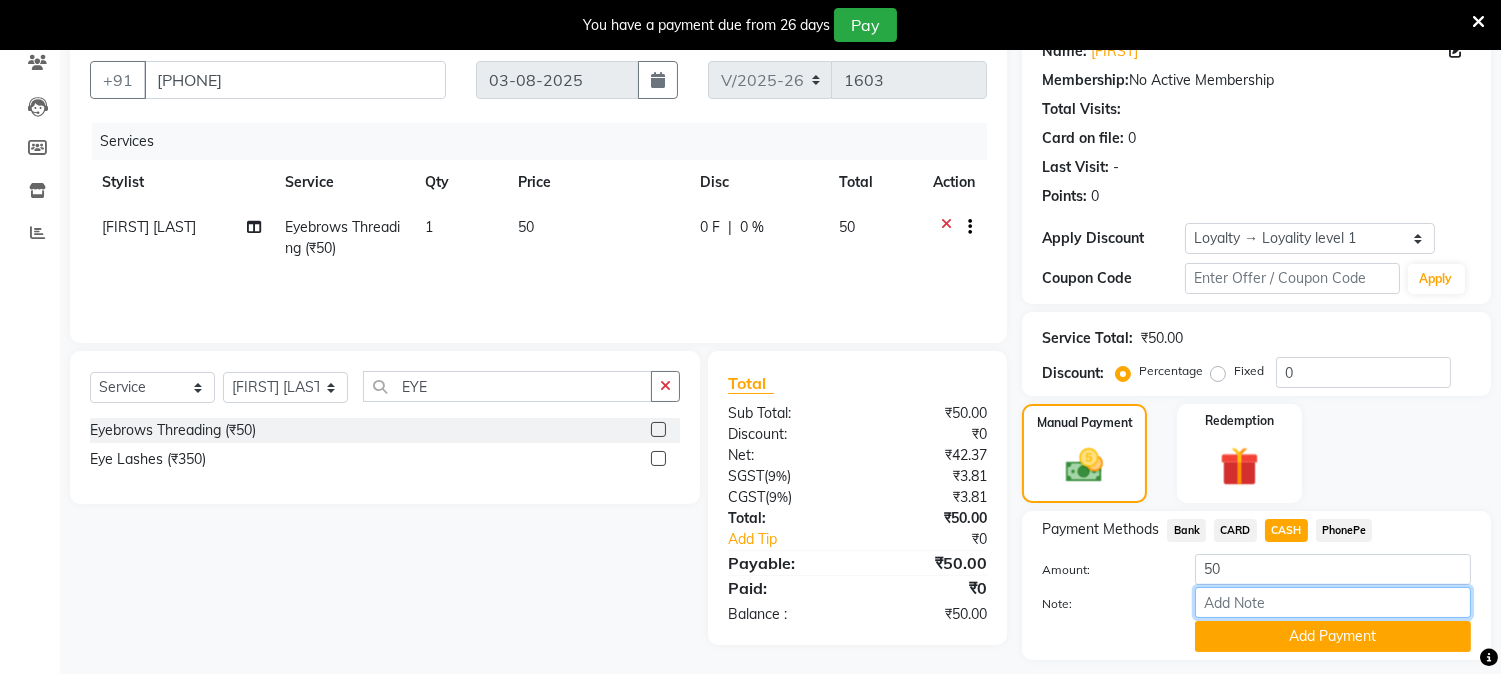 drag, startPoint x: 1251, startPoint y: 597, endPoint x: 1260, endPoint y: 525, distance: 72.56032 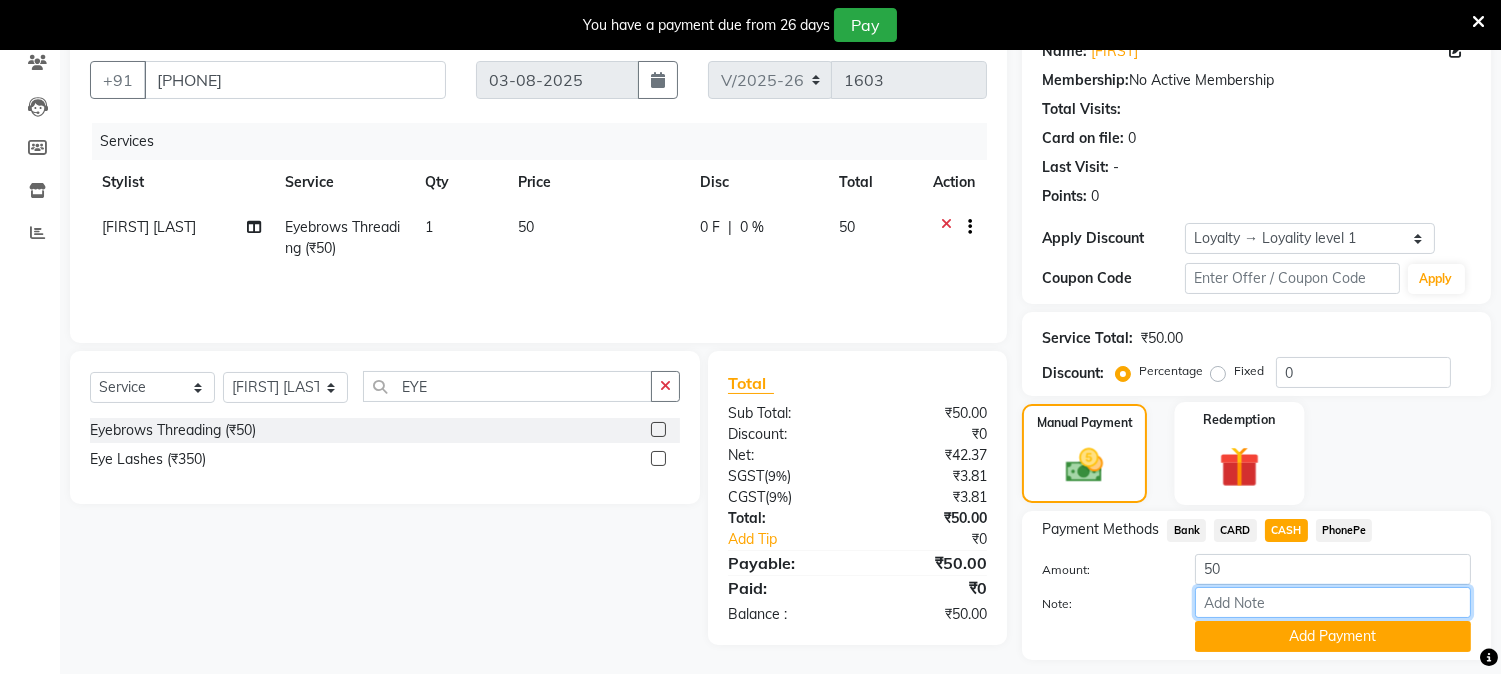 type on "[FIRST]" 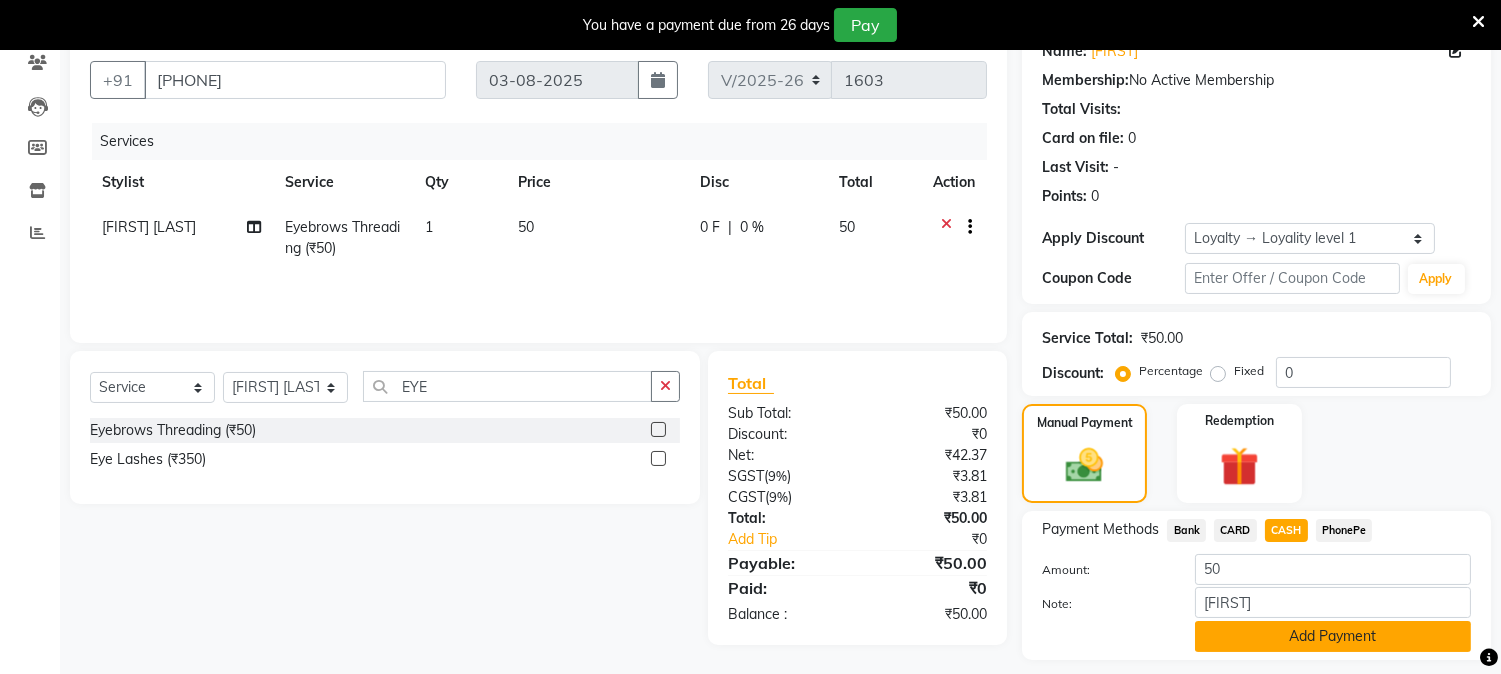 click on "Add Payment" 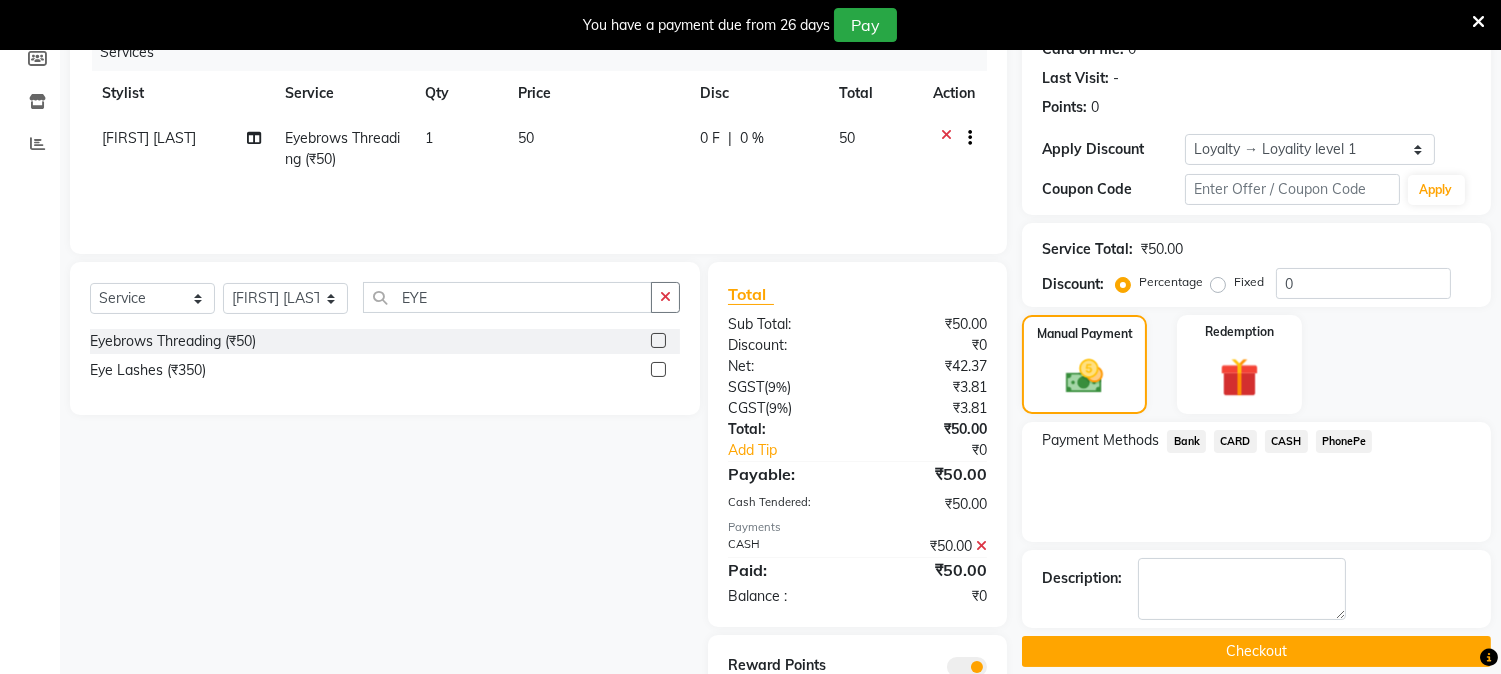 scroll, scrollTop: 345, scrollLeft: 0, axis: vertical 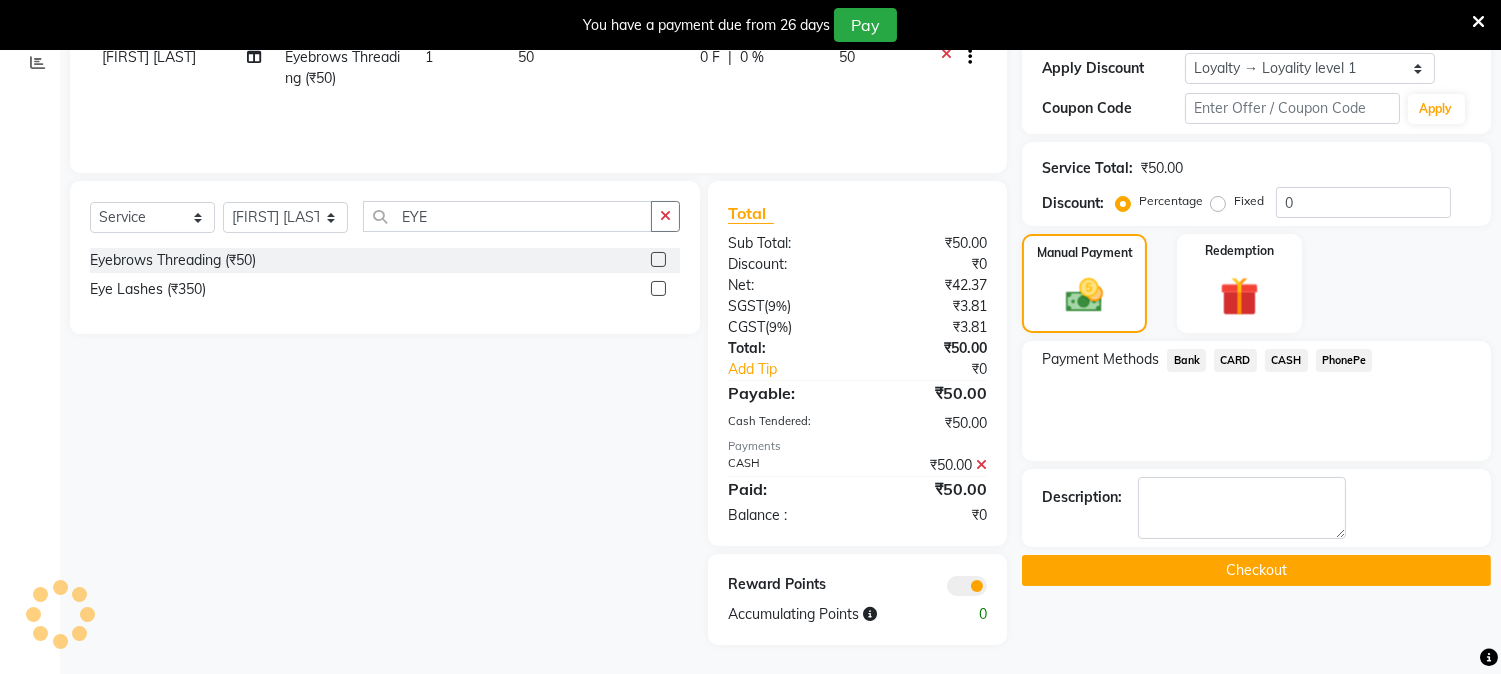 click on "Checkout" 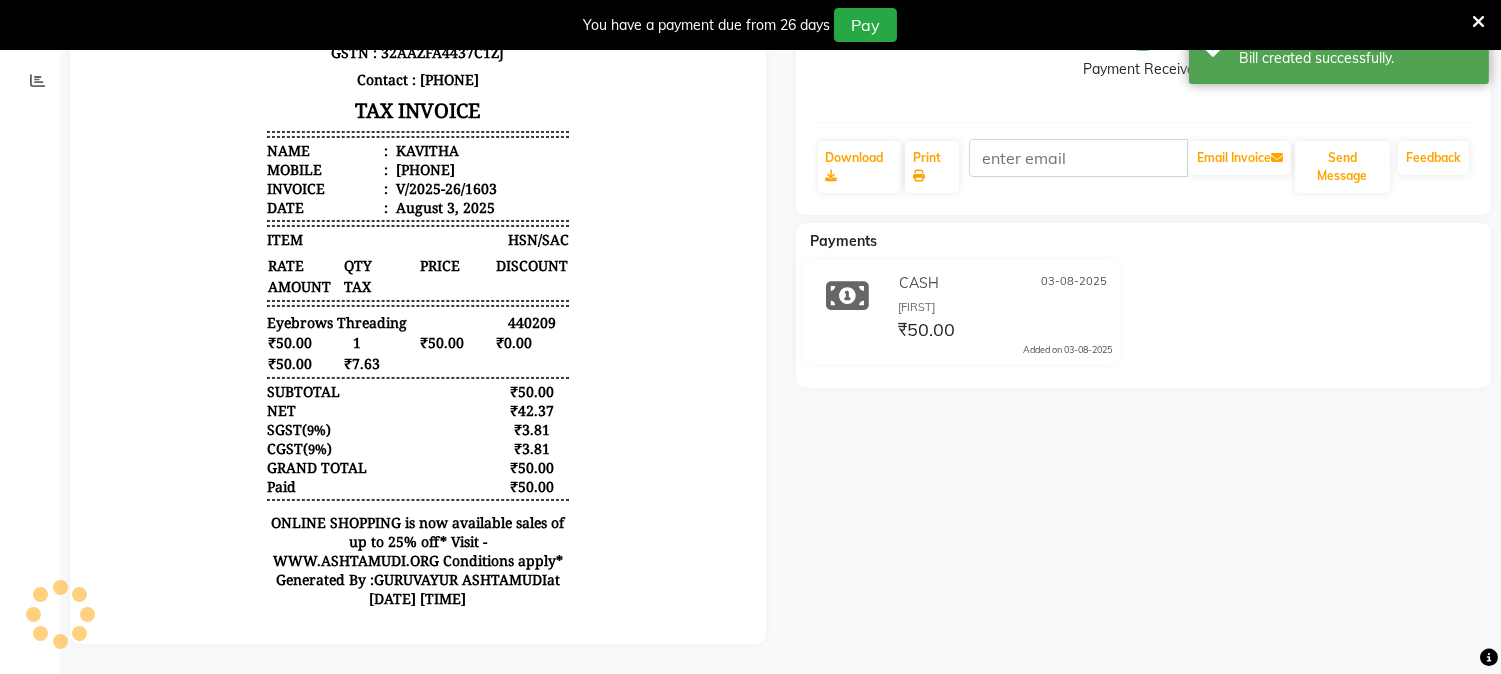 scroll, scrollTop: 0, scrollLeft: 0, axis: both 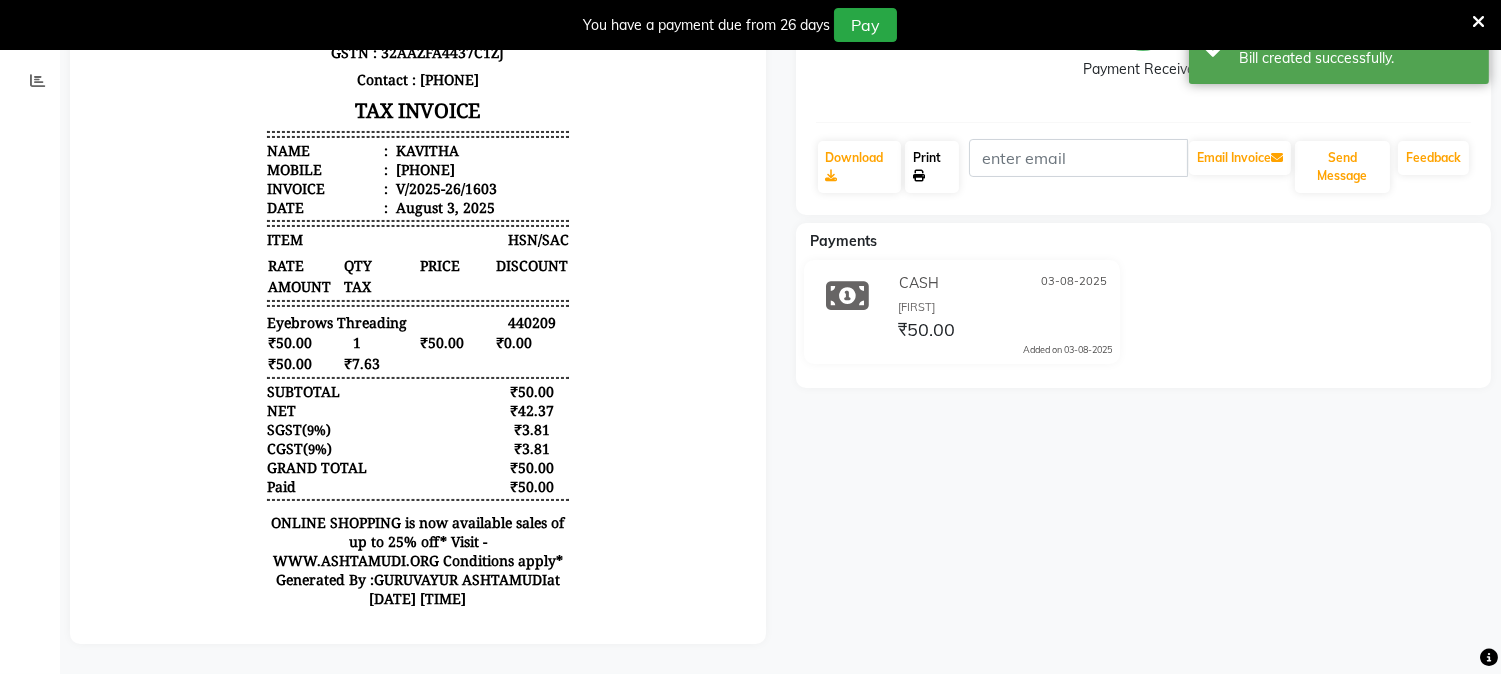 click 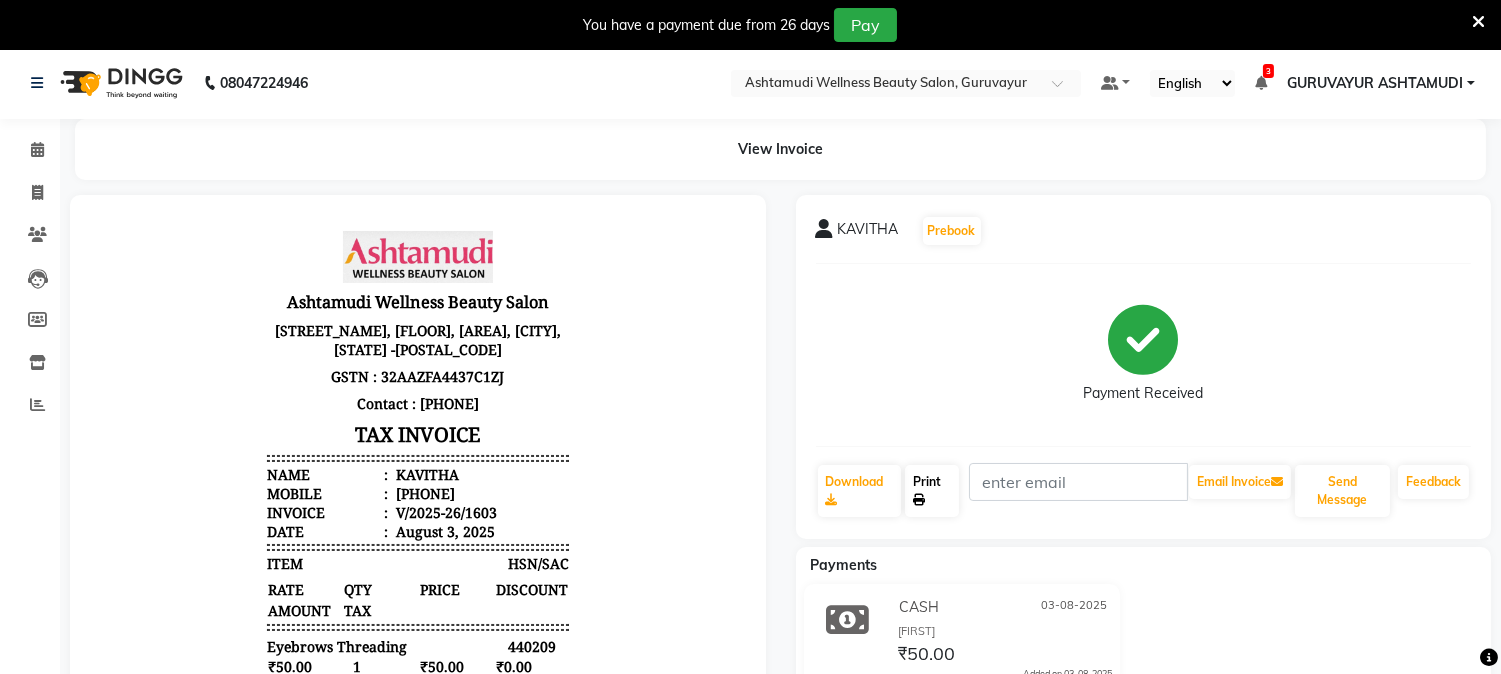scroll, scrollTop: 0, scrollLeft: 0, axis: both 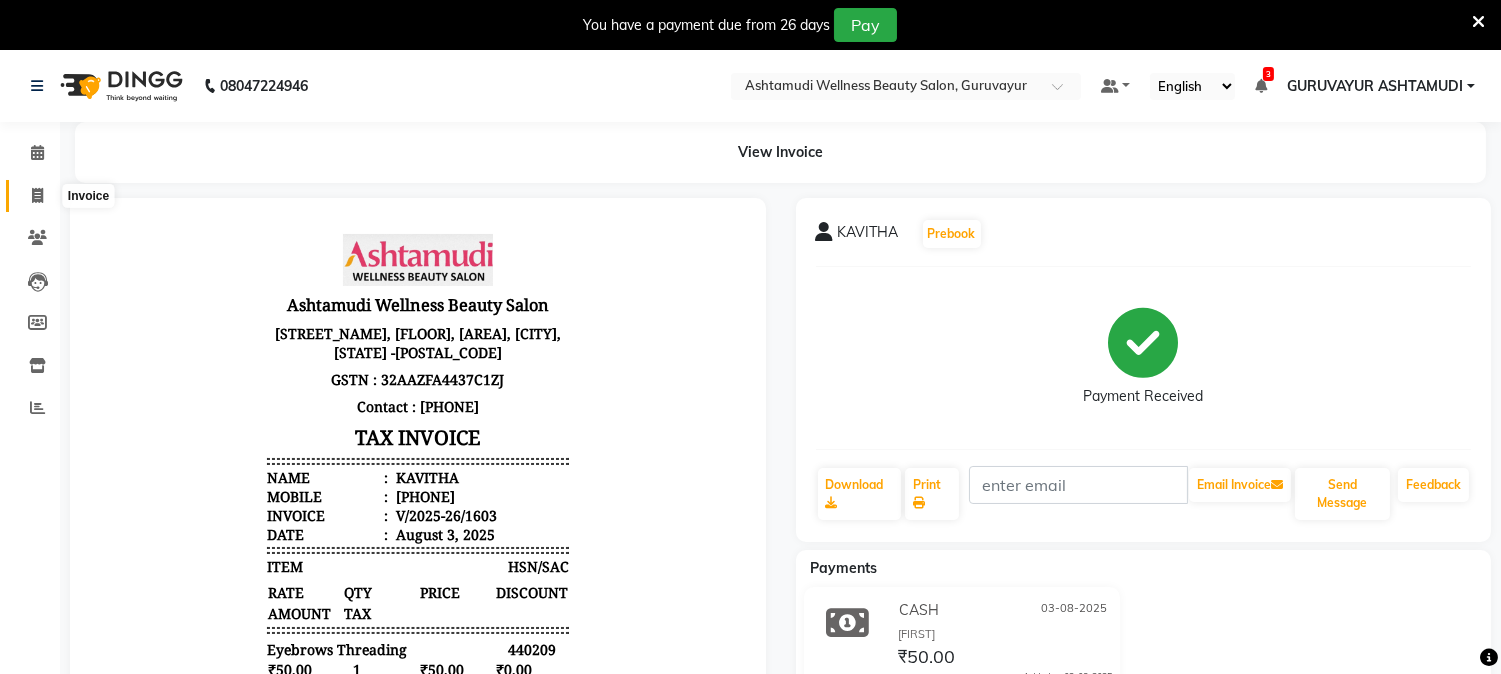 click 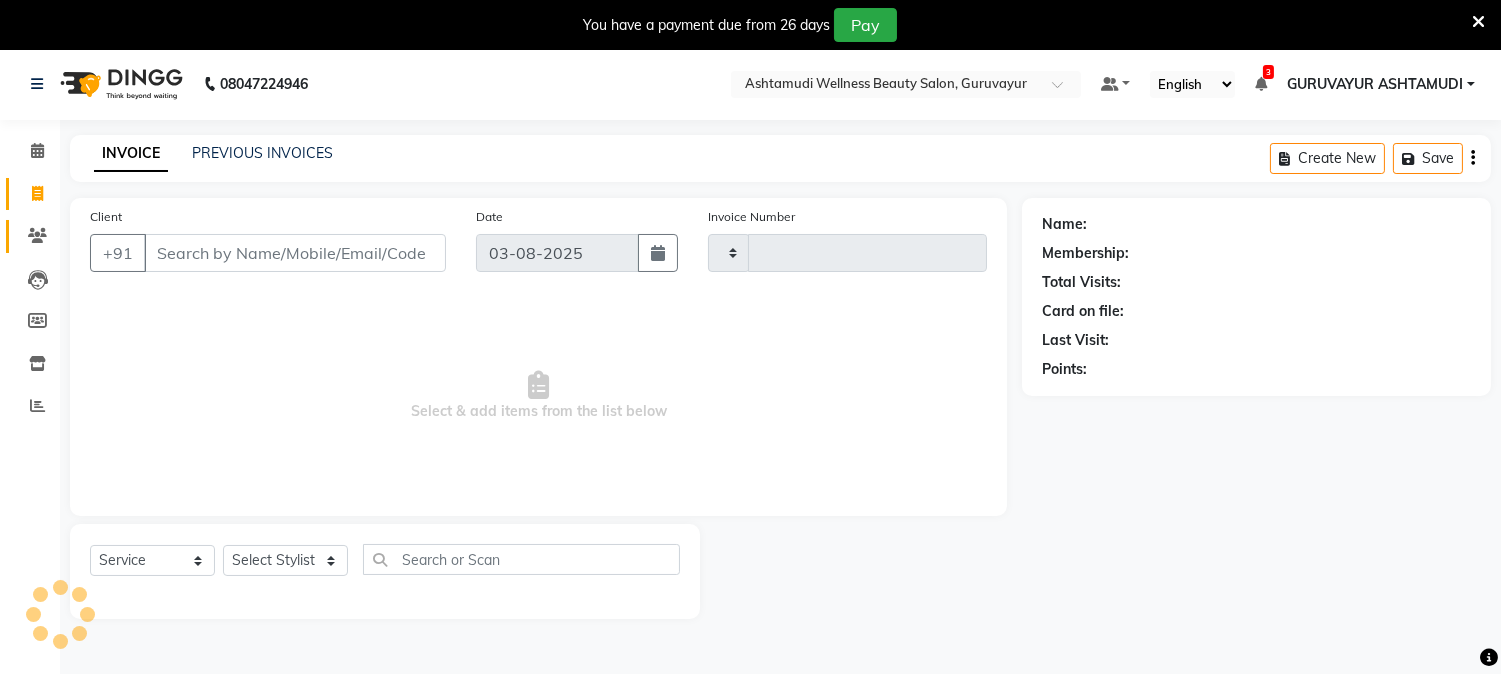 type on "1604" 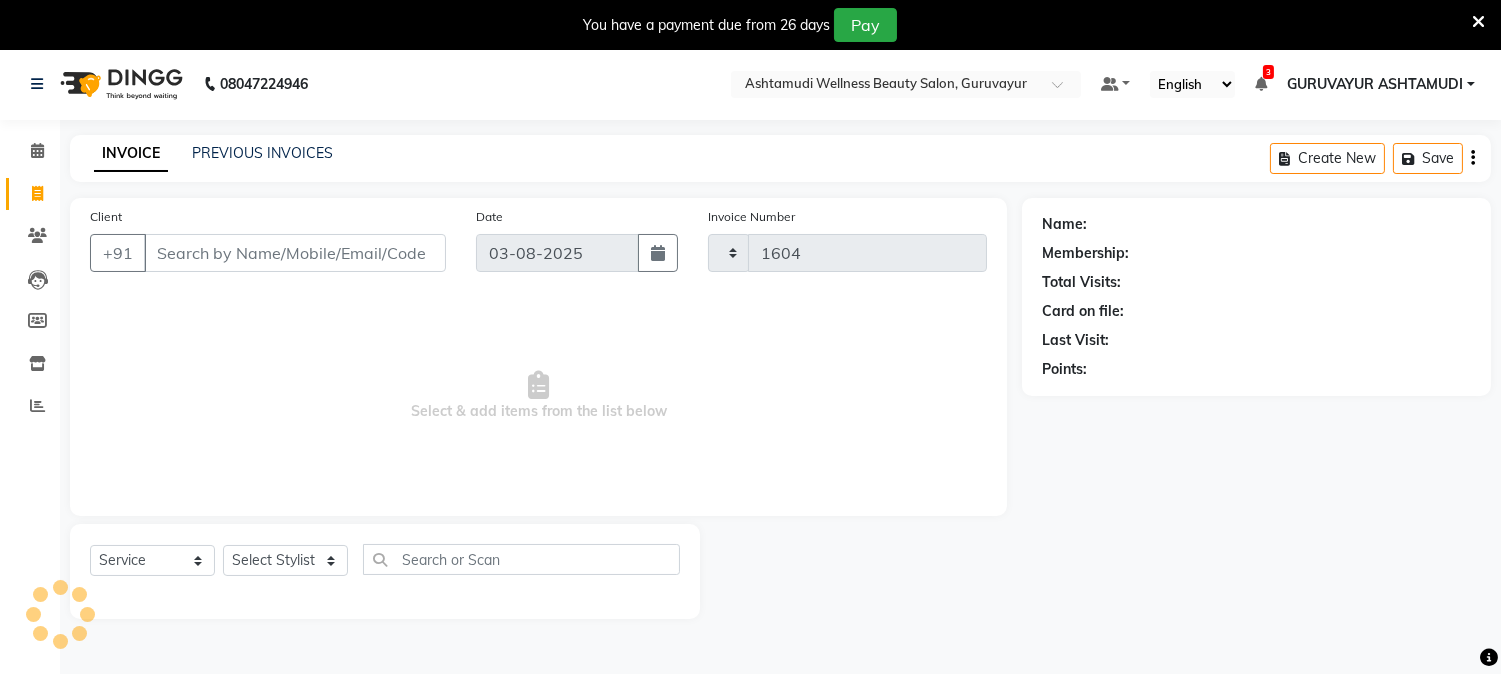 scroll, scrollTop: 50, scrollLeft: 0, axis: vertical 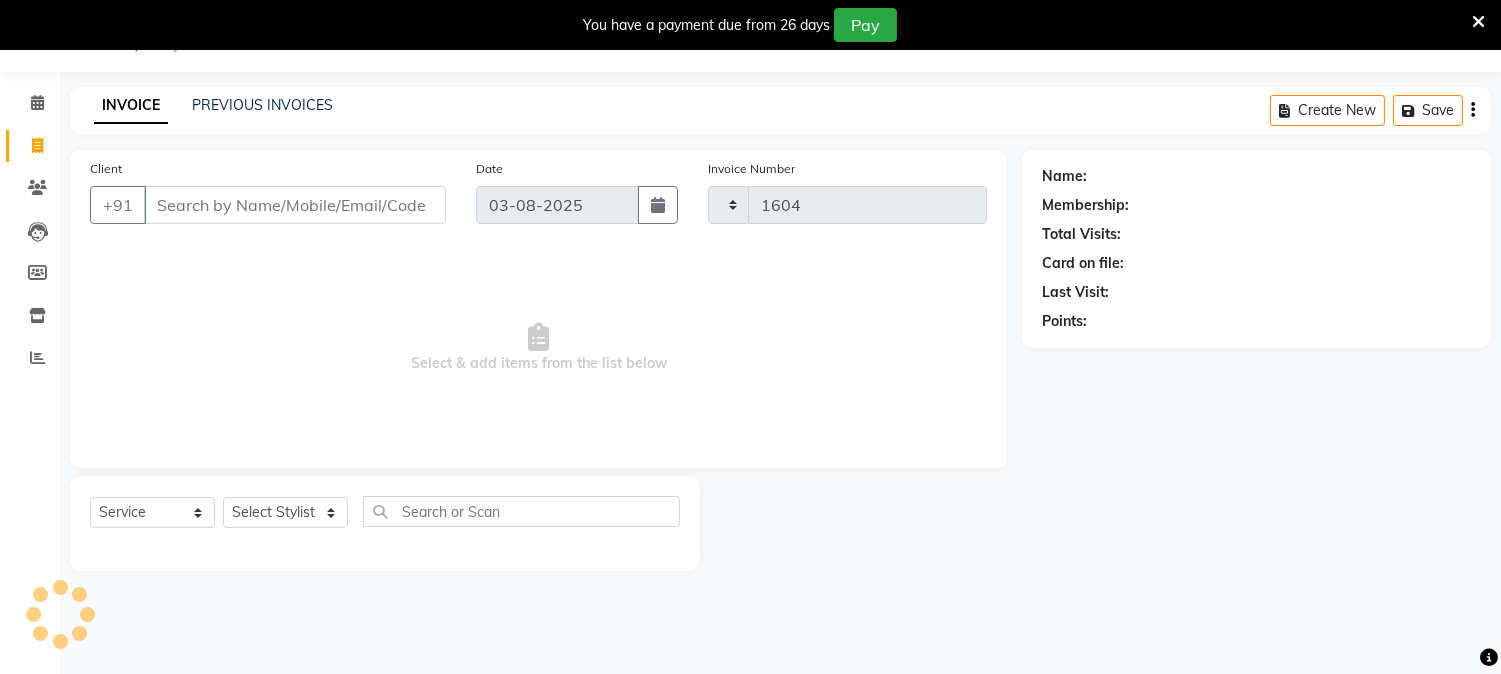 select on "4660" 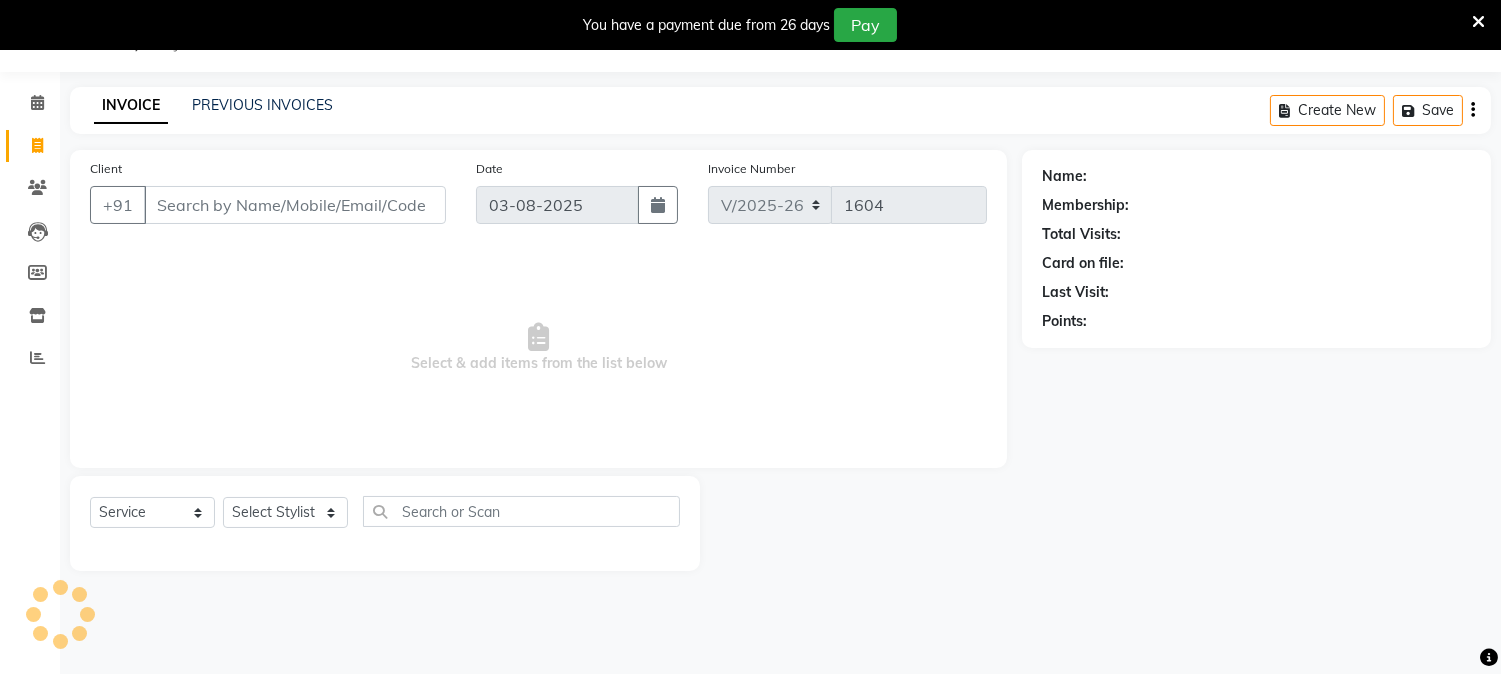 click on "Client" at bounding box center (295, 205) 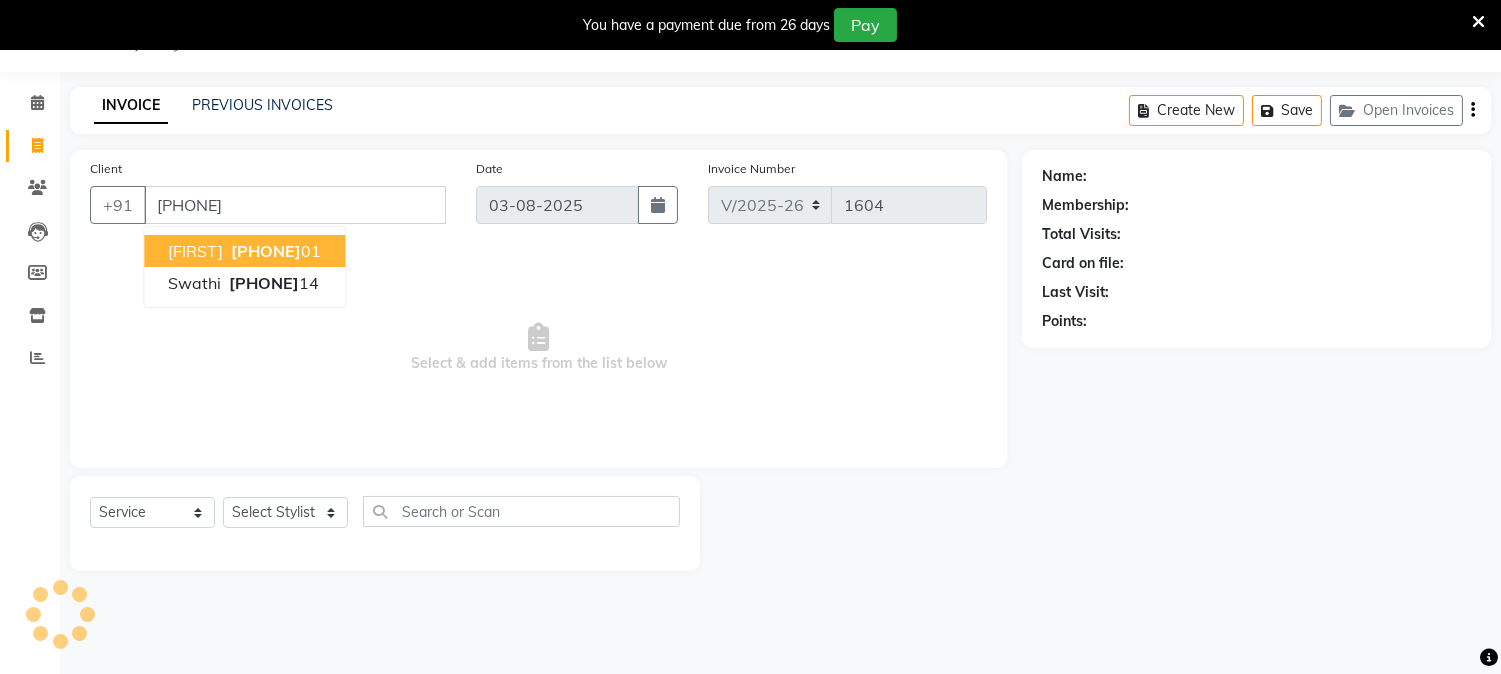 type on "[PHONE]" 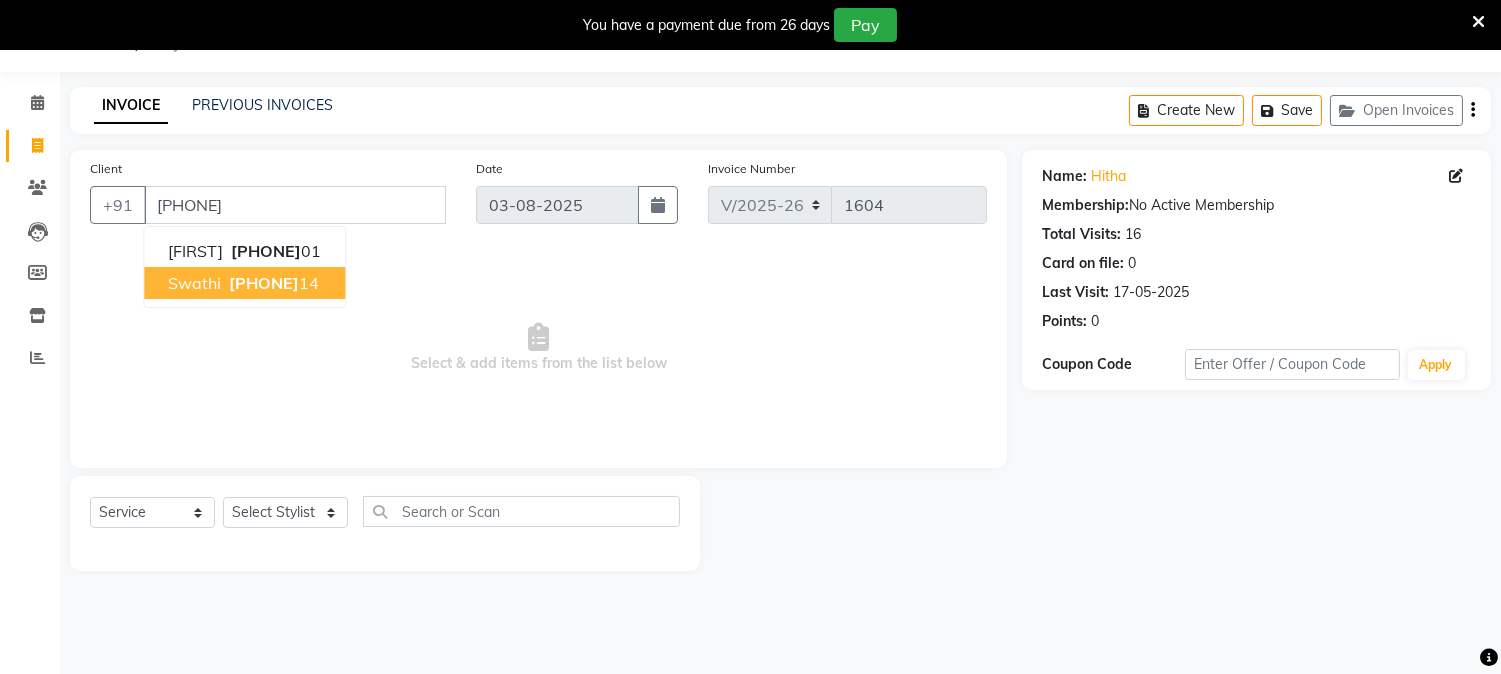 click on "Select & add items from the list below" at bounding box center [538, 348] 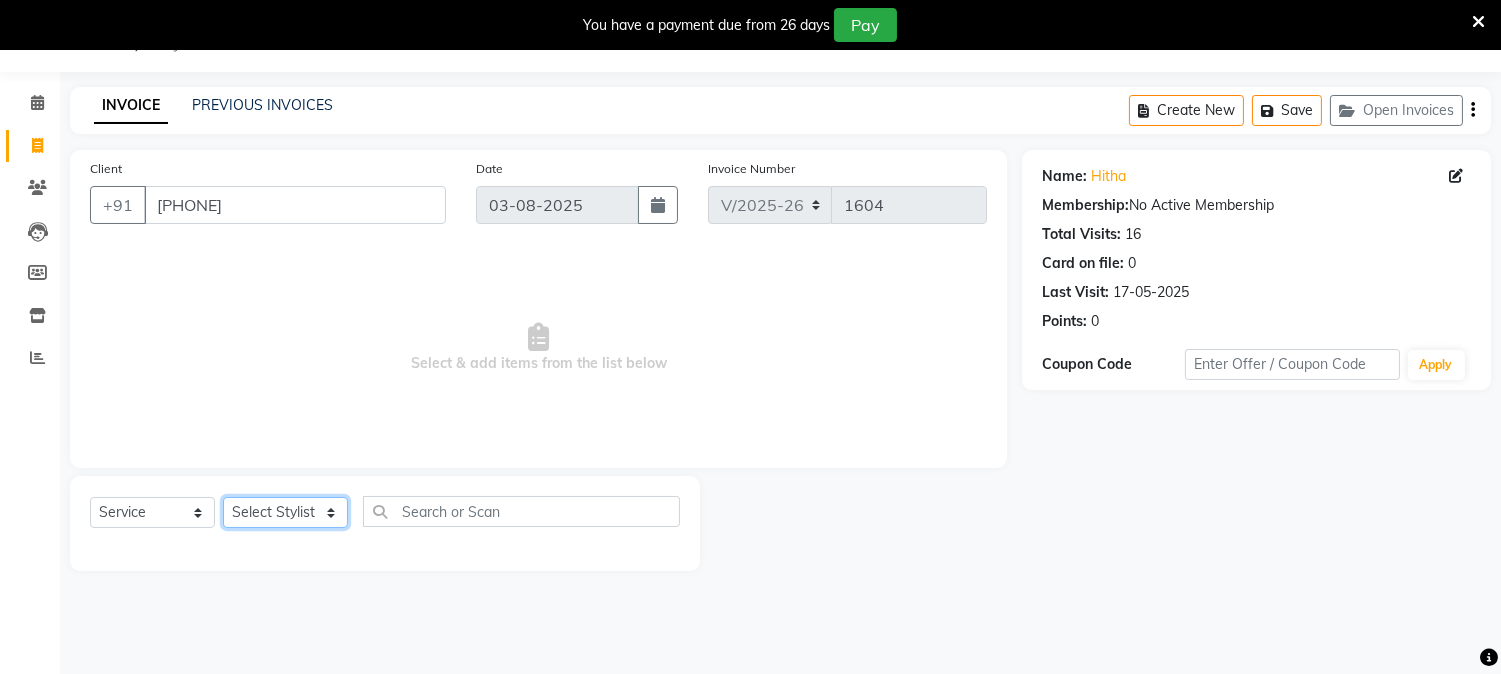 click on "Select Stylist Aathithya [FIRST] [FIRST] ARYA GURUVAYUR ASHTAMUDI NEETHU Nigisha POOJA PRACHI PRASEETHA REESHMA Rini SMITHA THANKAMANI" 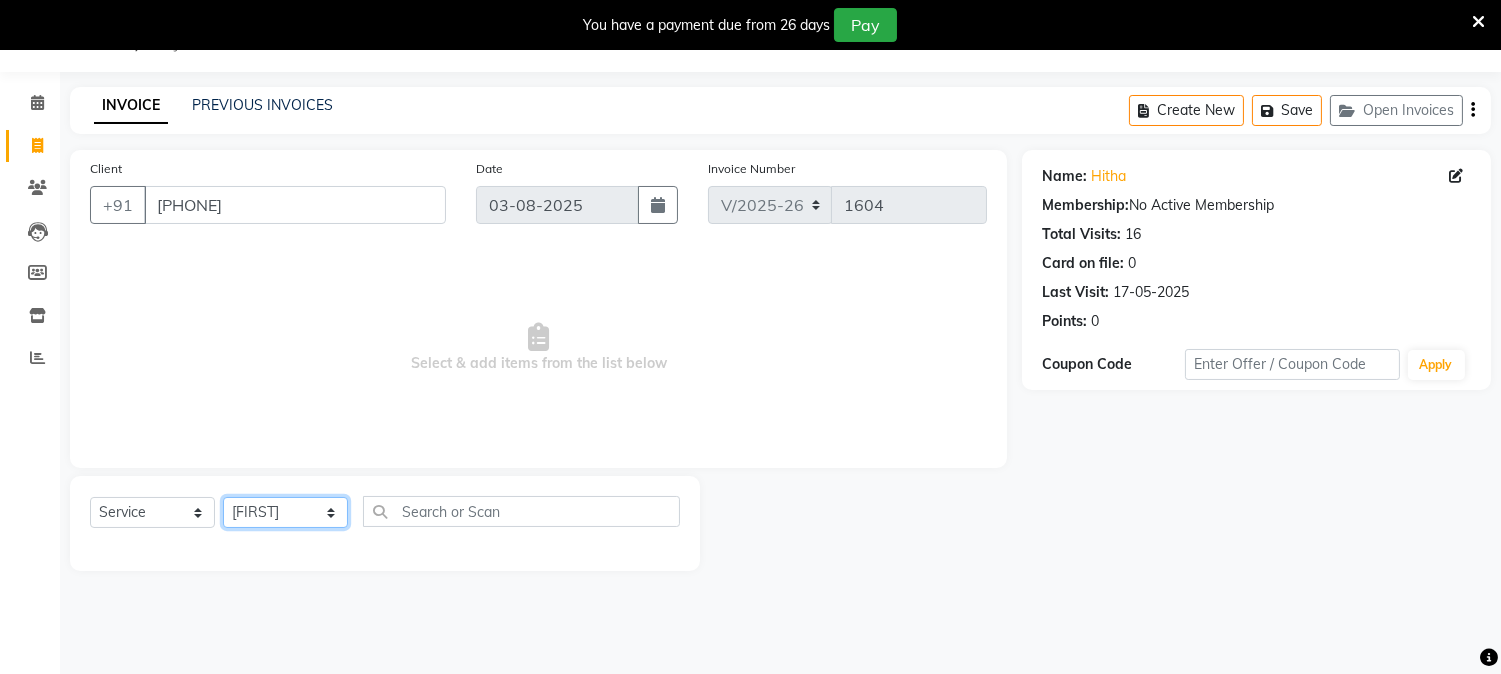 click on "Select Stylist Aathithya [FIRST] [FIRST] ARYA GURUVAYUR ASHTAMUDI NEETHU Nigisha POOJA PRACHI PRASEETHA REESHMA Rini SMITHA THANKAMANI" 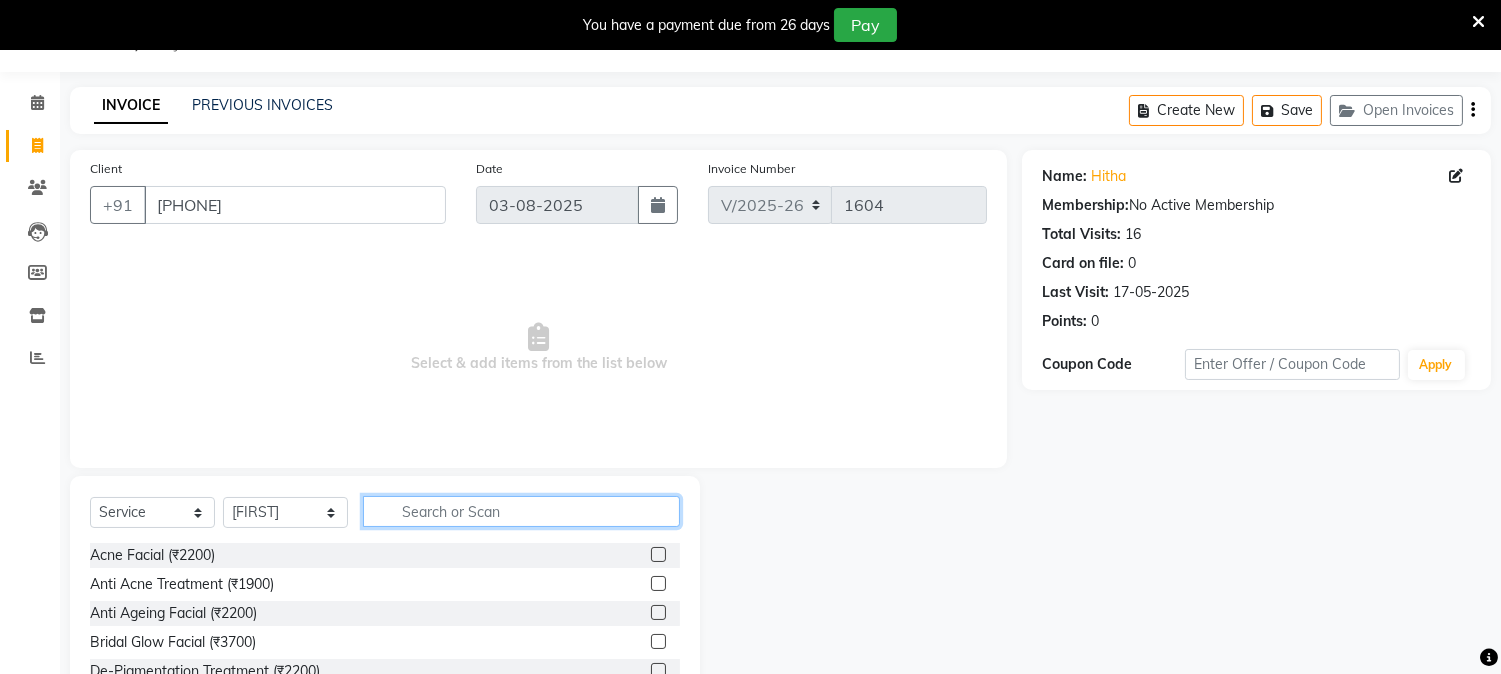 click 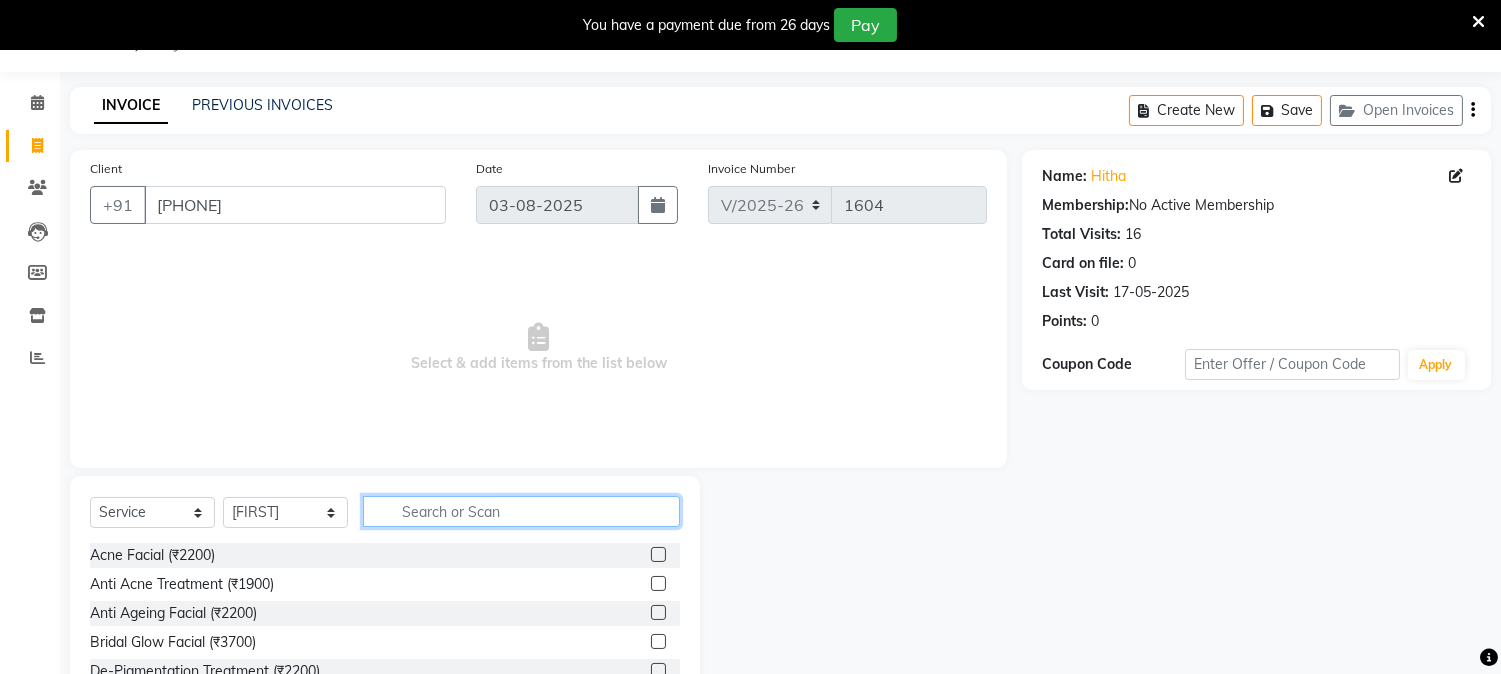 click 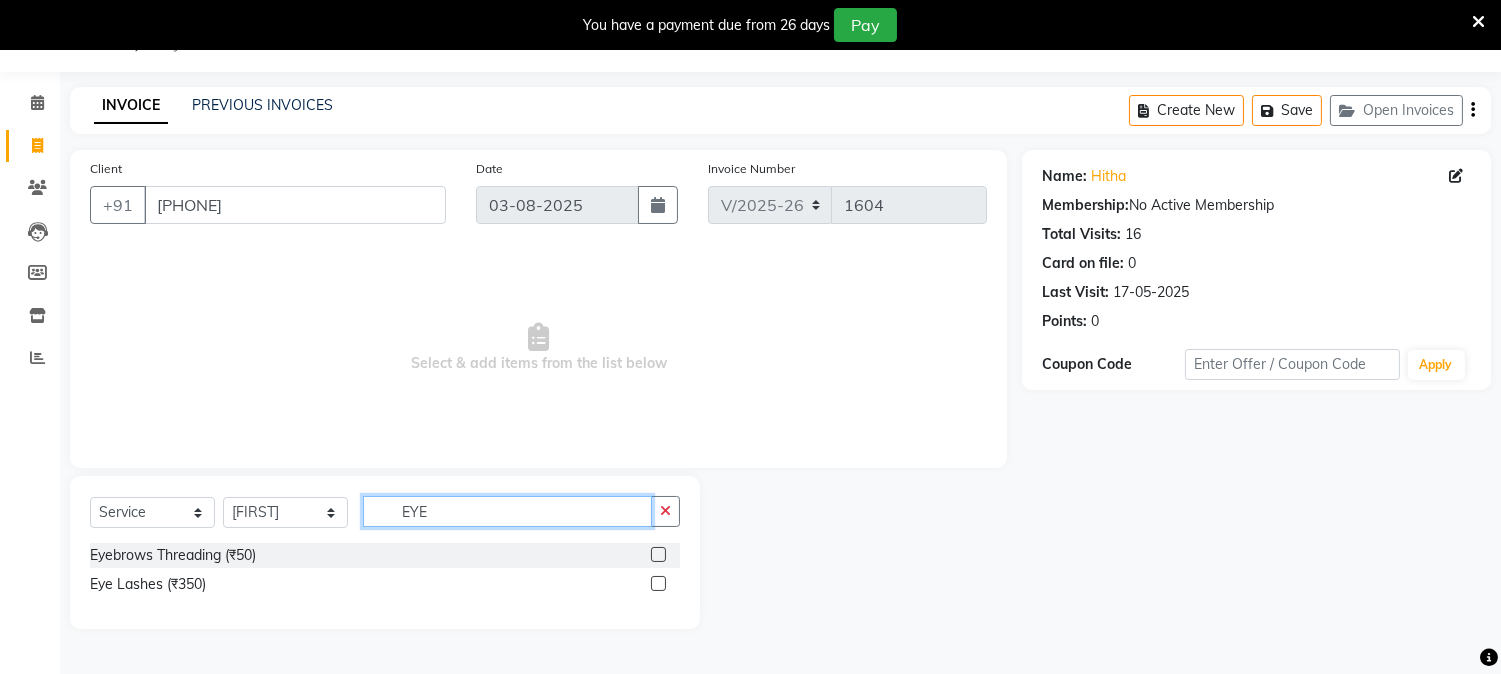 type on "EYE" 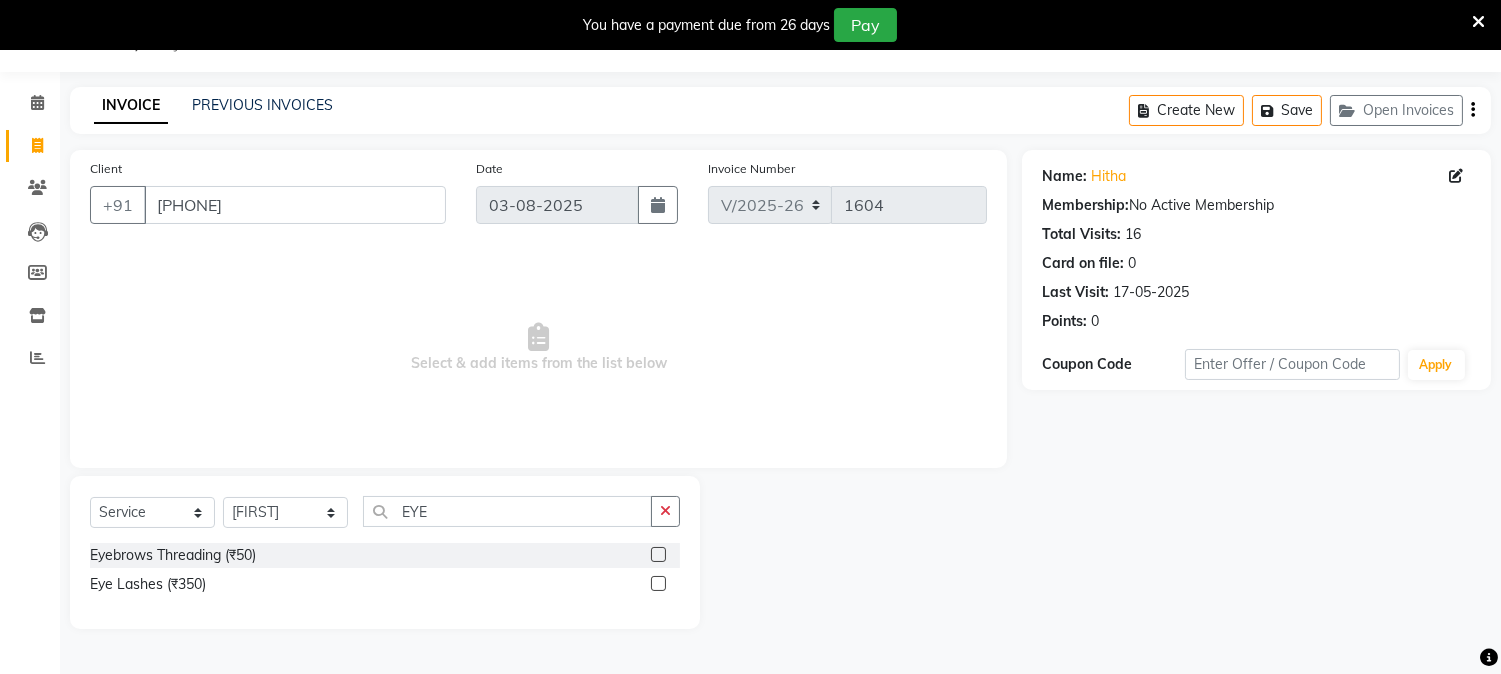 click 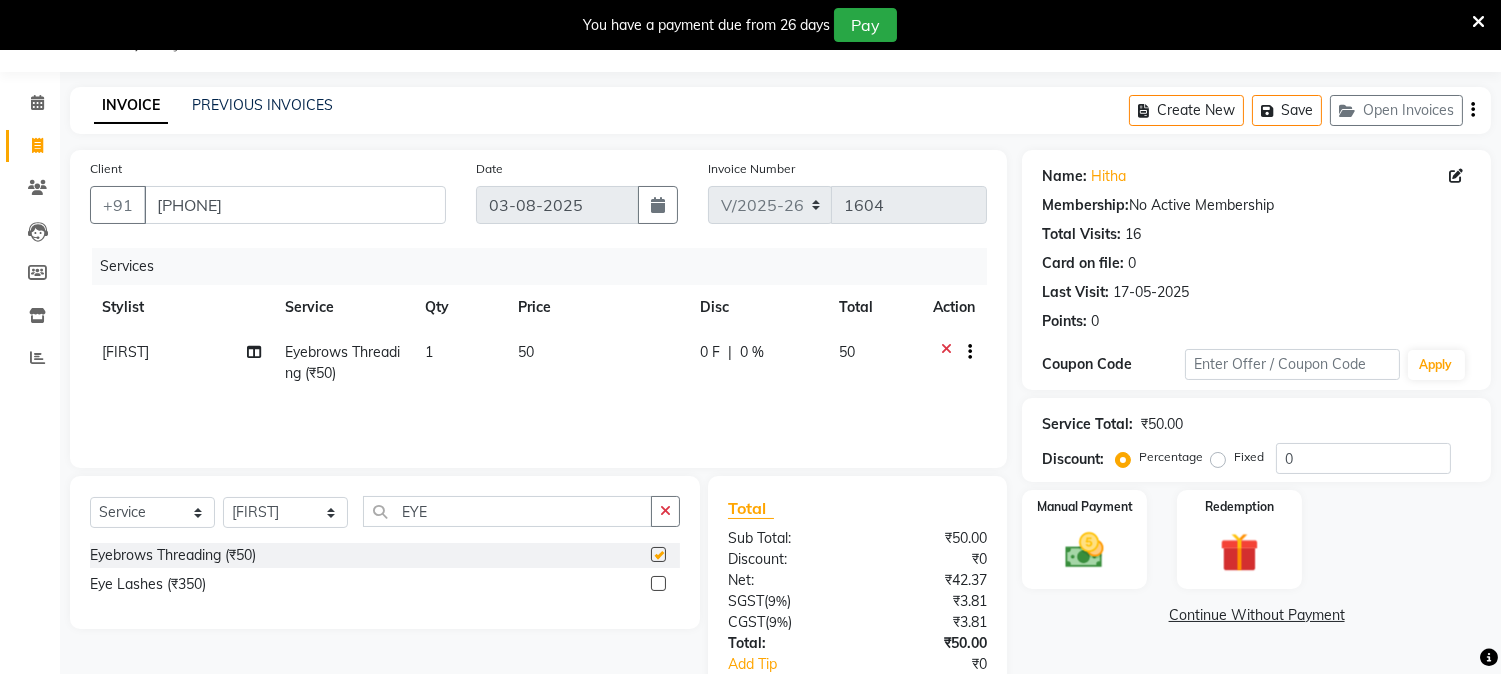 checkbox on "false" 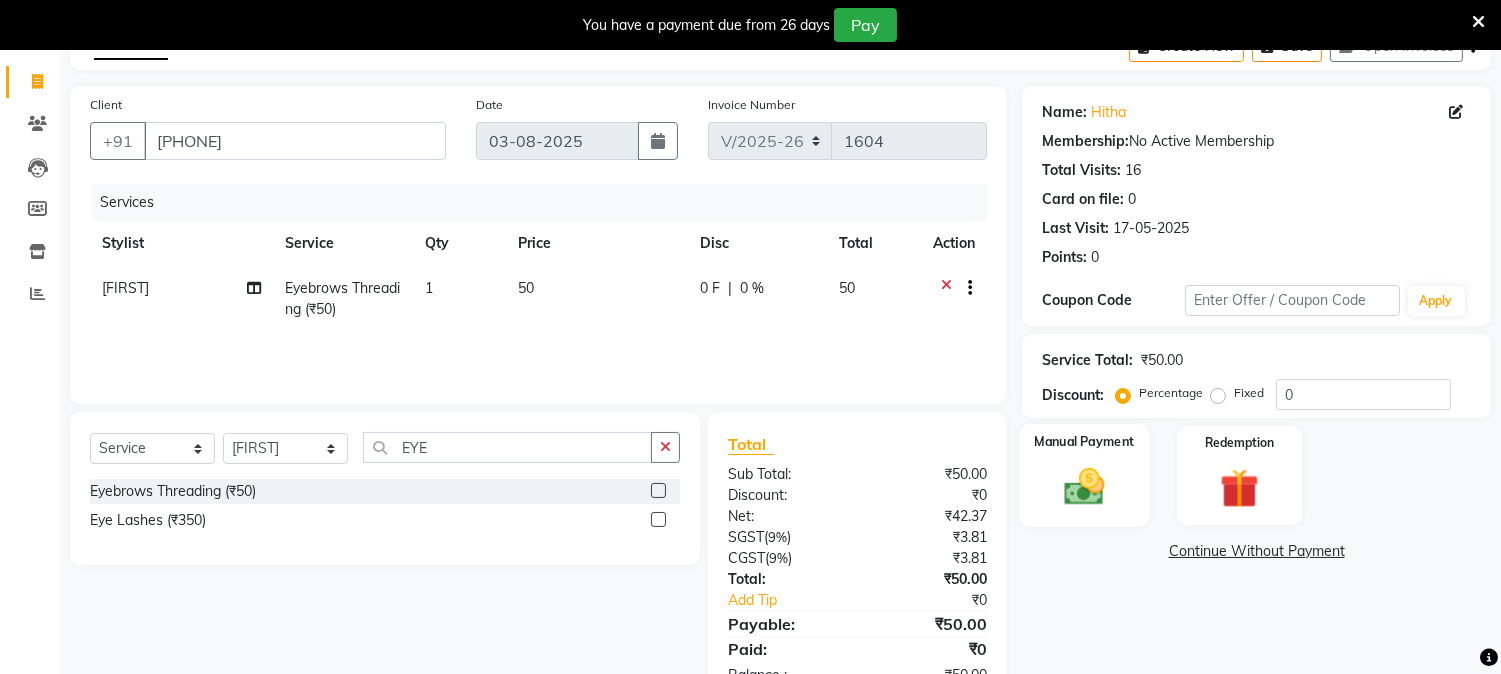 scroll, scrollTop: 175, scrollLeft: 0, axis: vertical 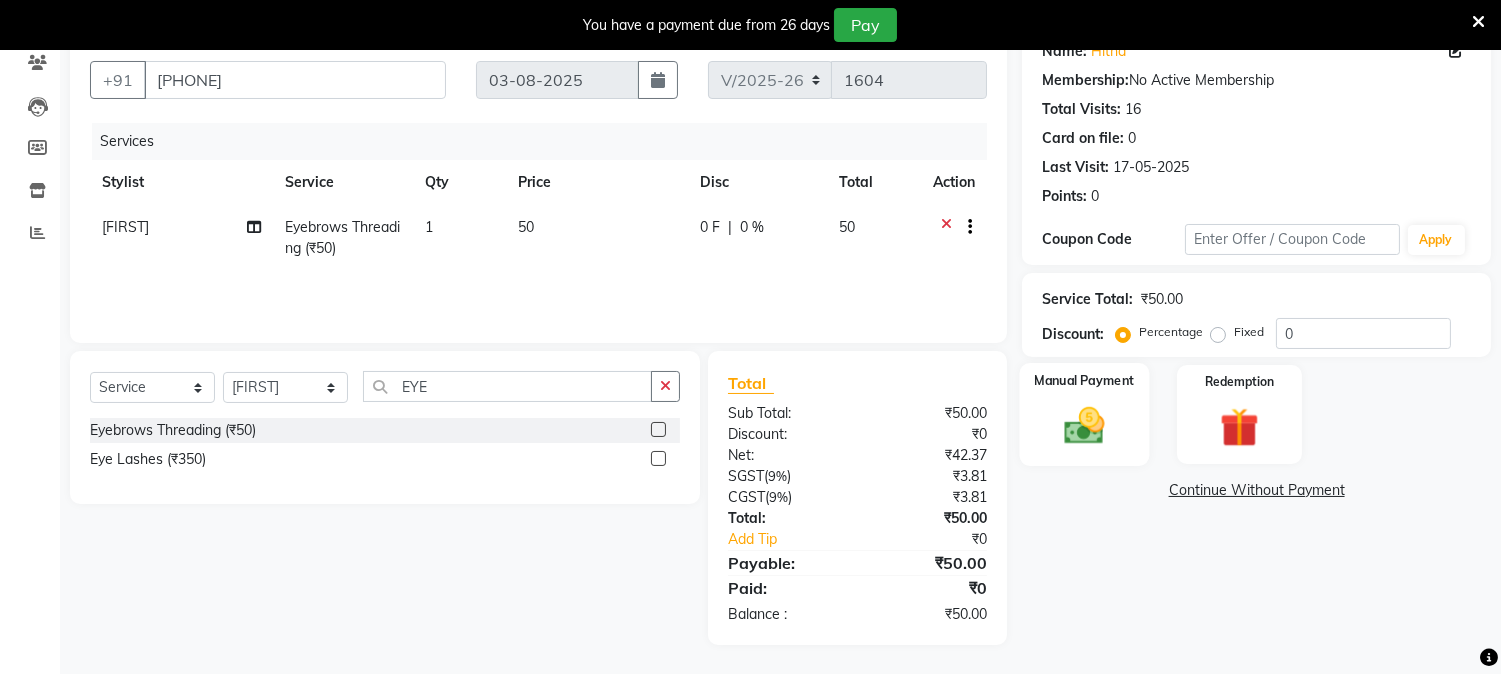 click on "Manual Payment" 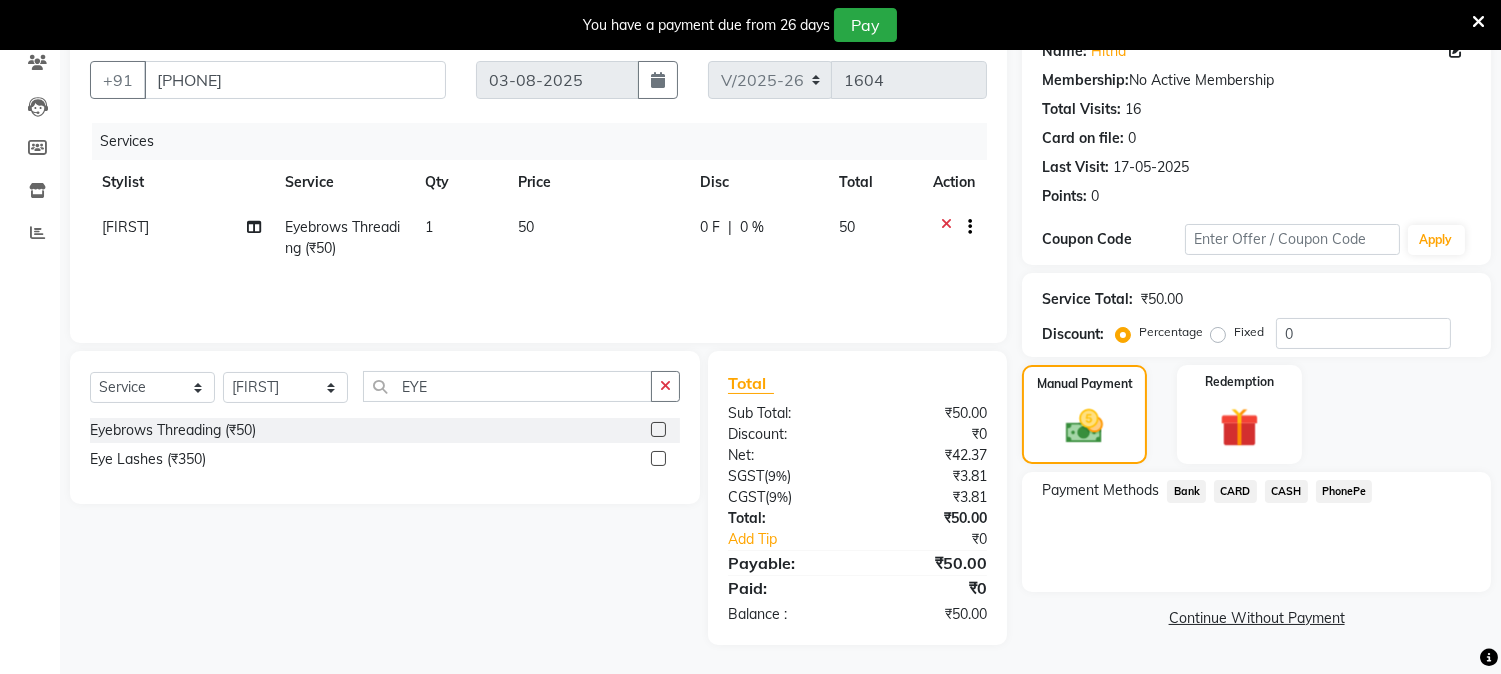 click on "CASH" 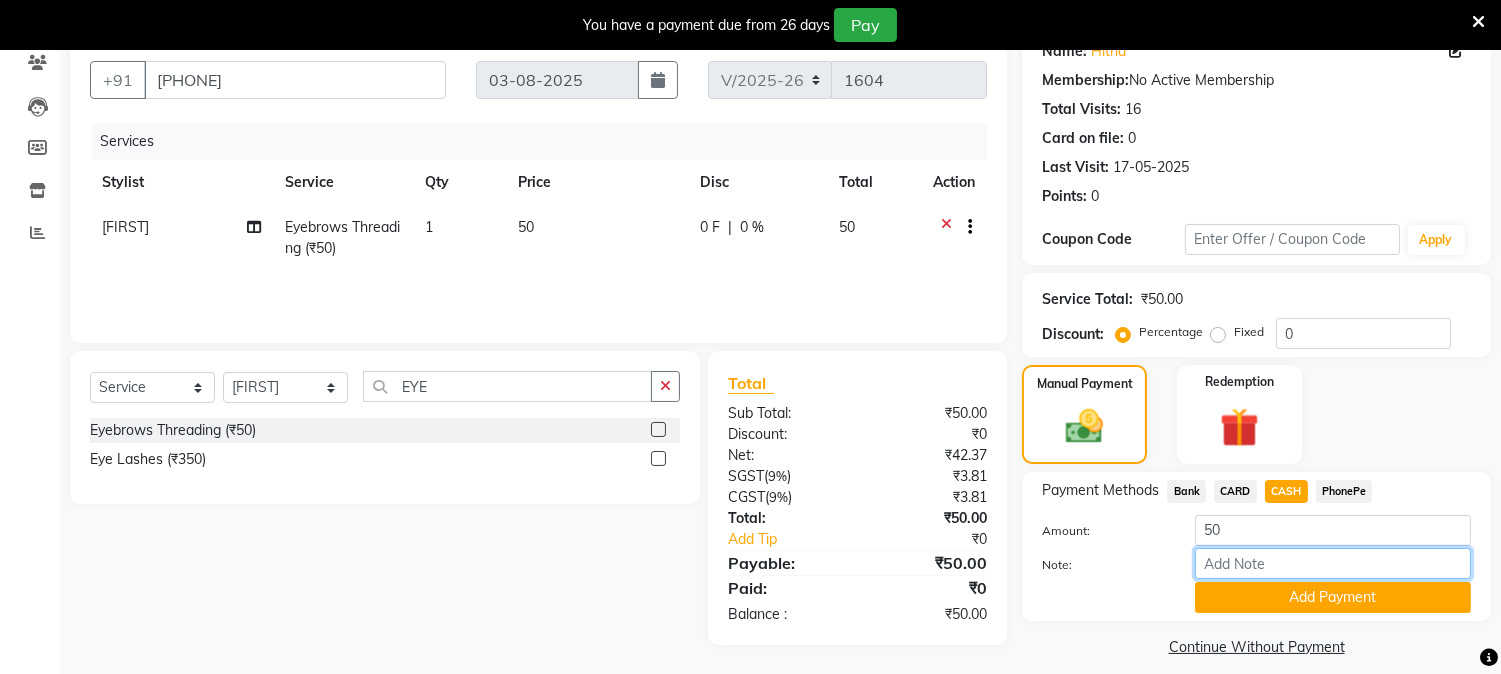 click on "Note:" at bounding box center (1333, 563) 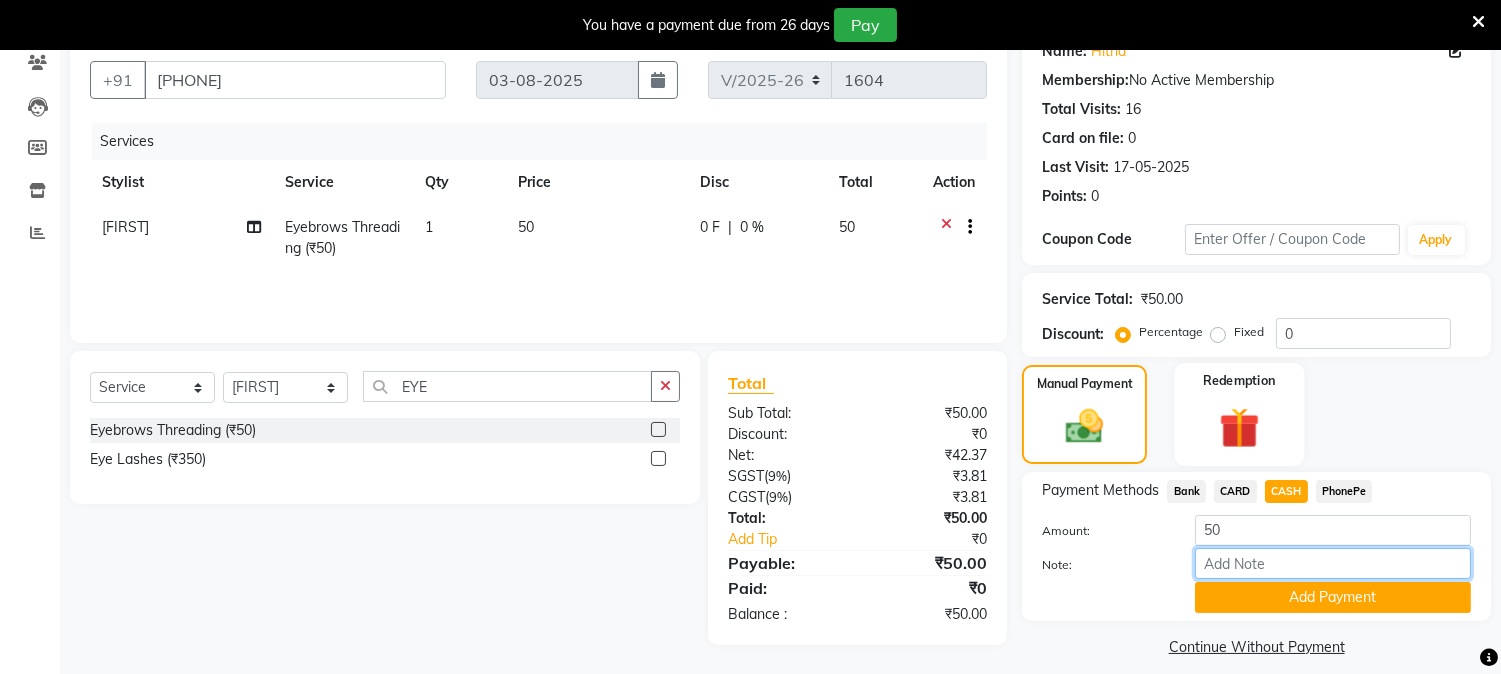 type on "[FIRST]" 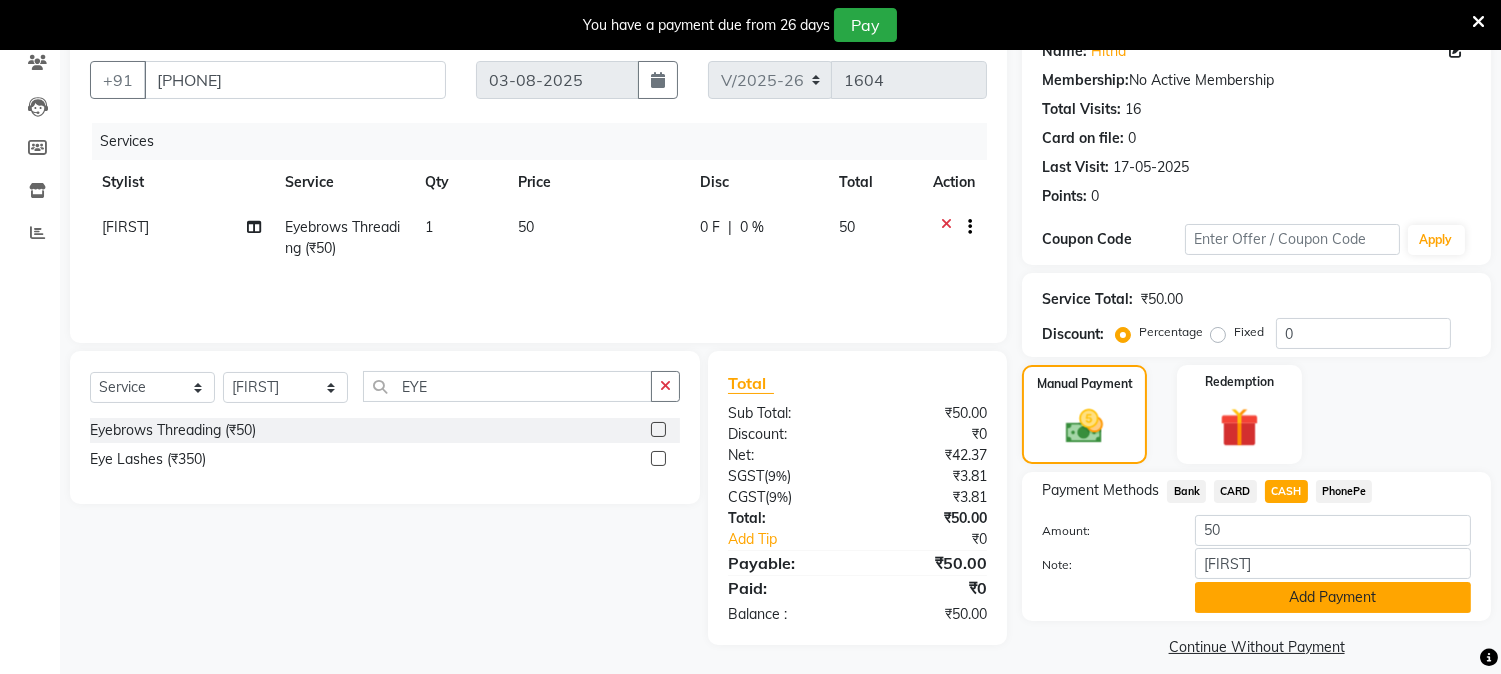 click on "Add Payment" 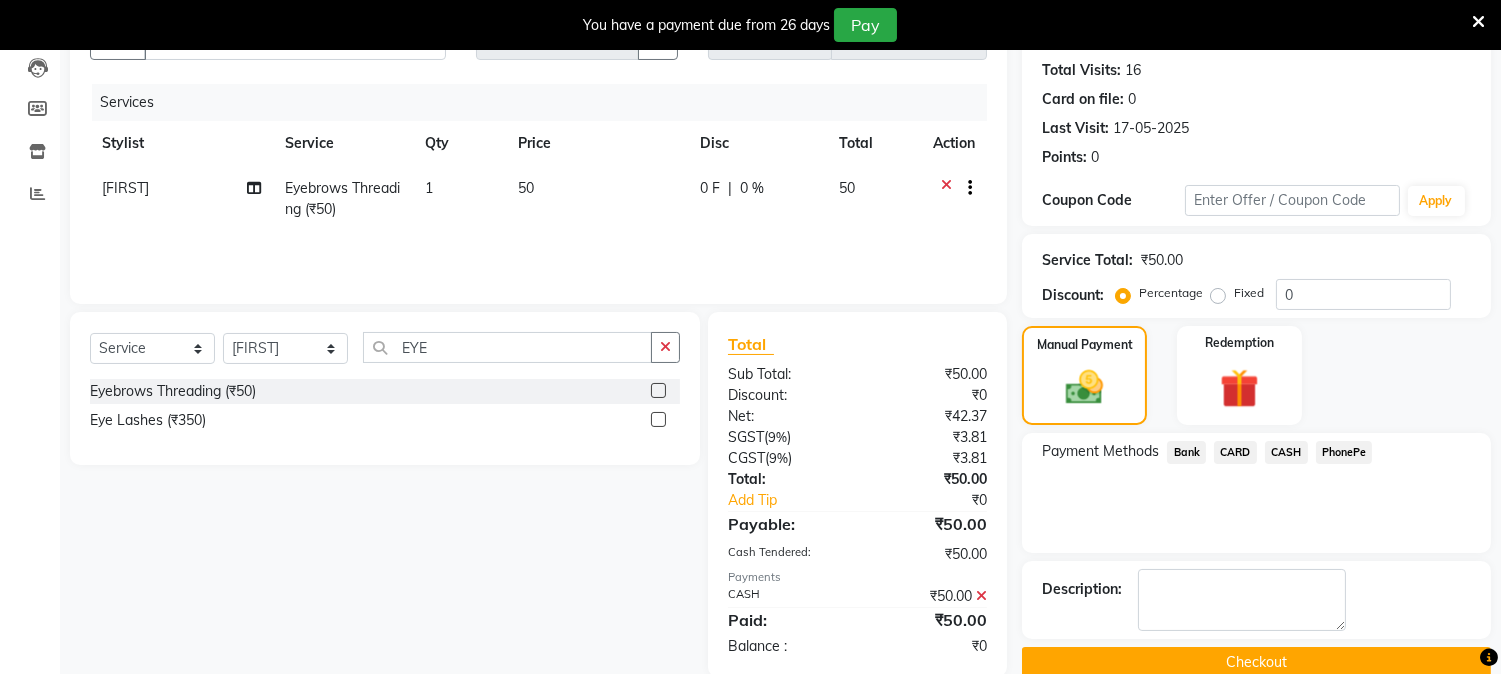 scroll, scrollTop: 246, scrollLeft: 0, axis: vertical 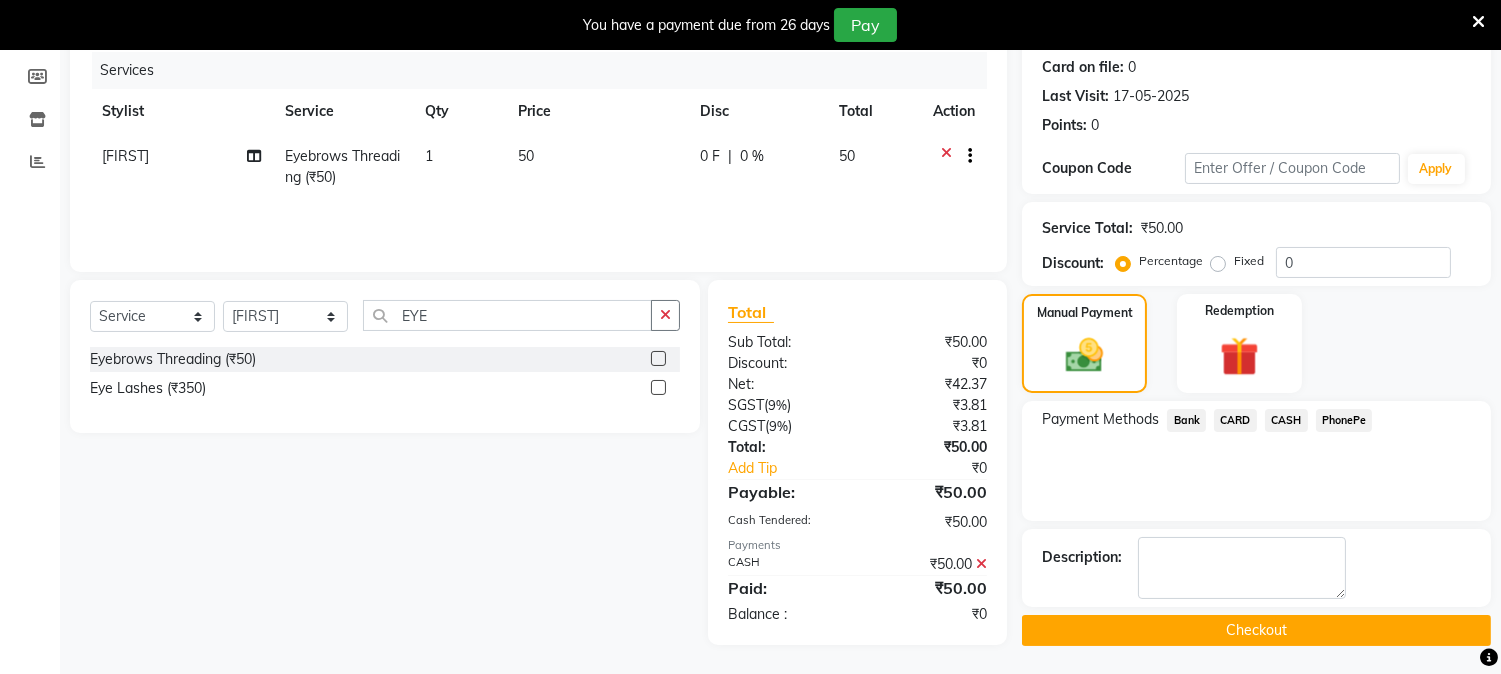 click on "Checkout" 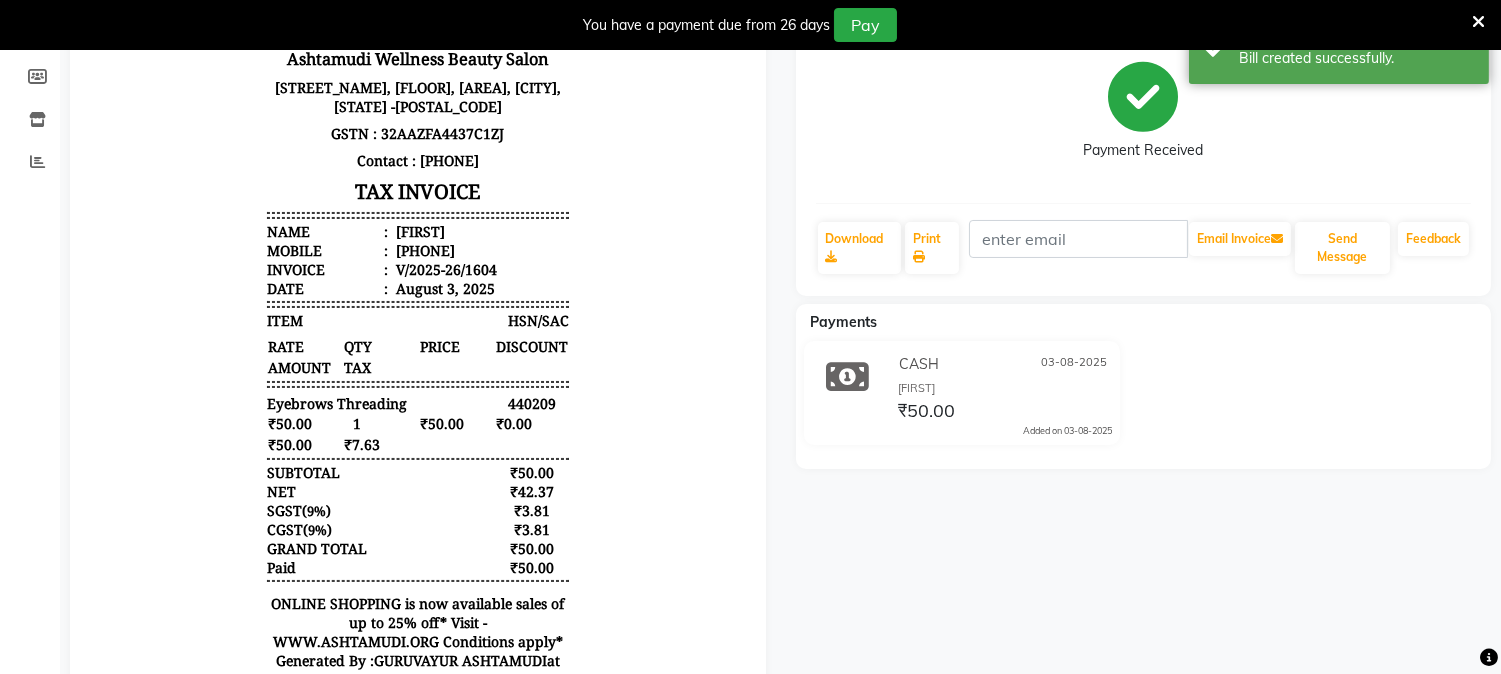 scroll, scrollTop: 0, scrollLeft: 0, axis: both 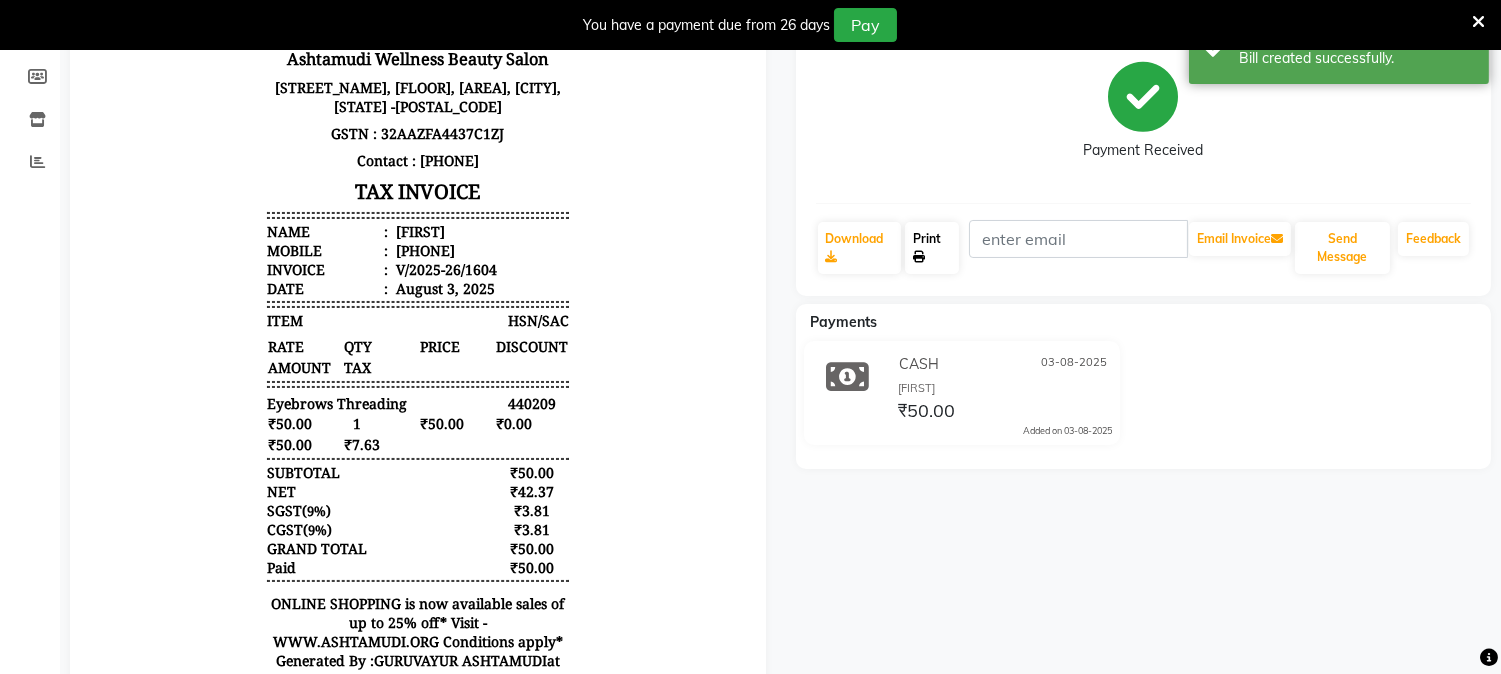 click on "Print" 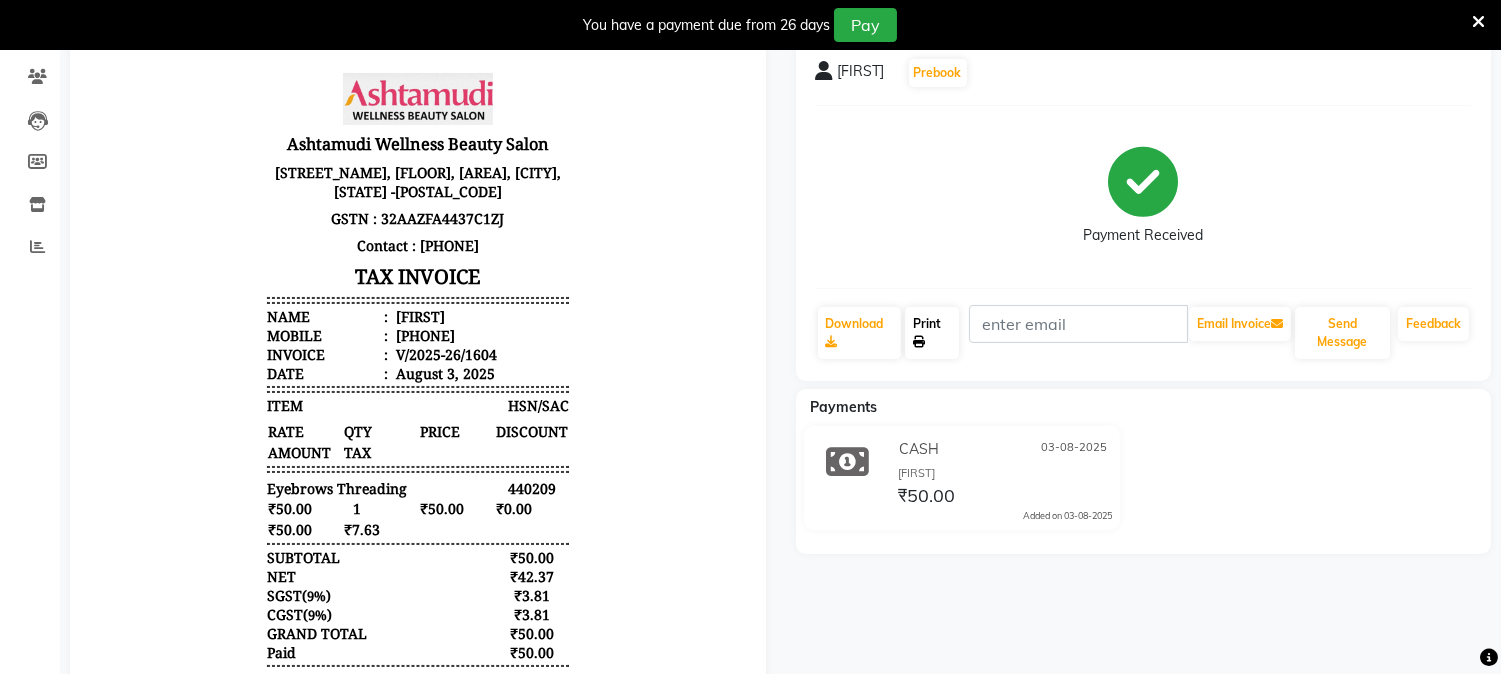 scroll, scrollTop: 0, scrollLeft: 0, axis: both 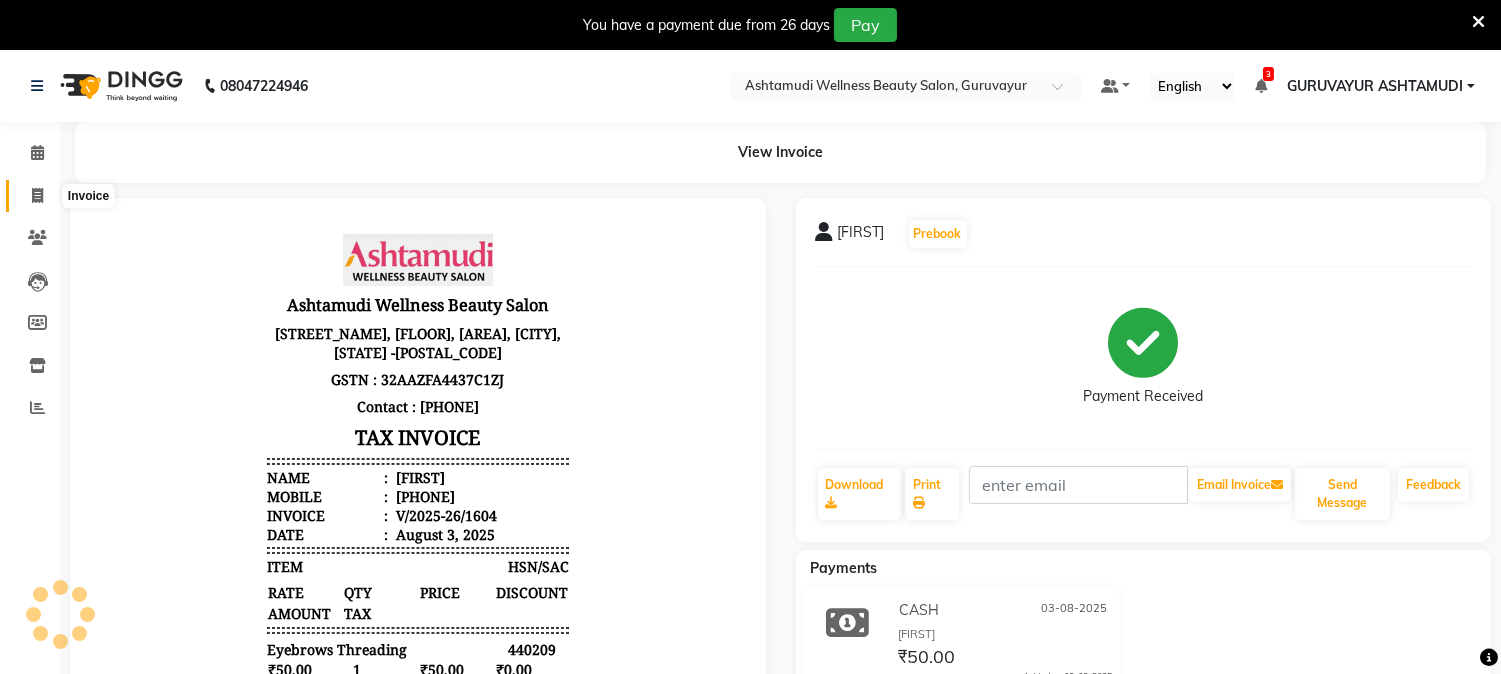 click 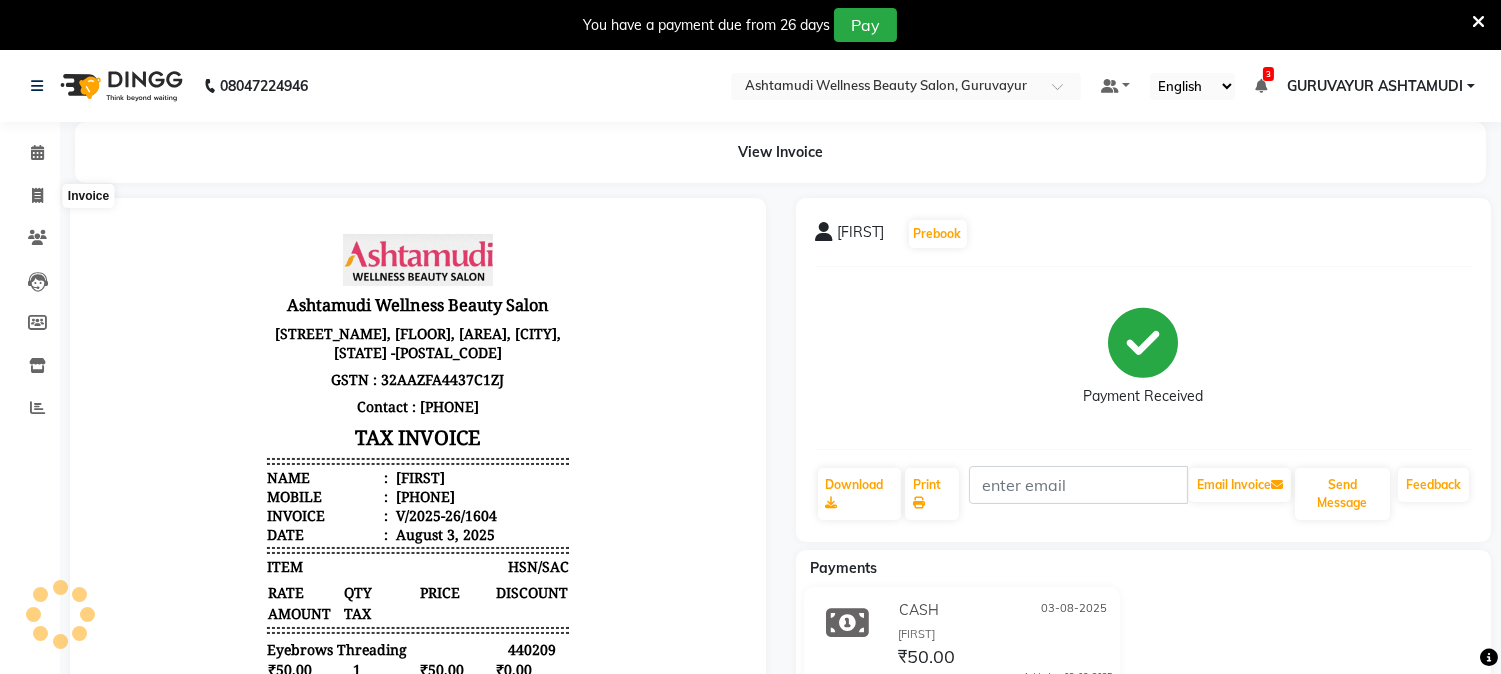 select on "4660" 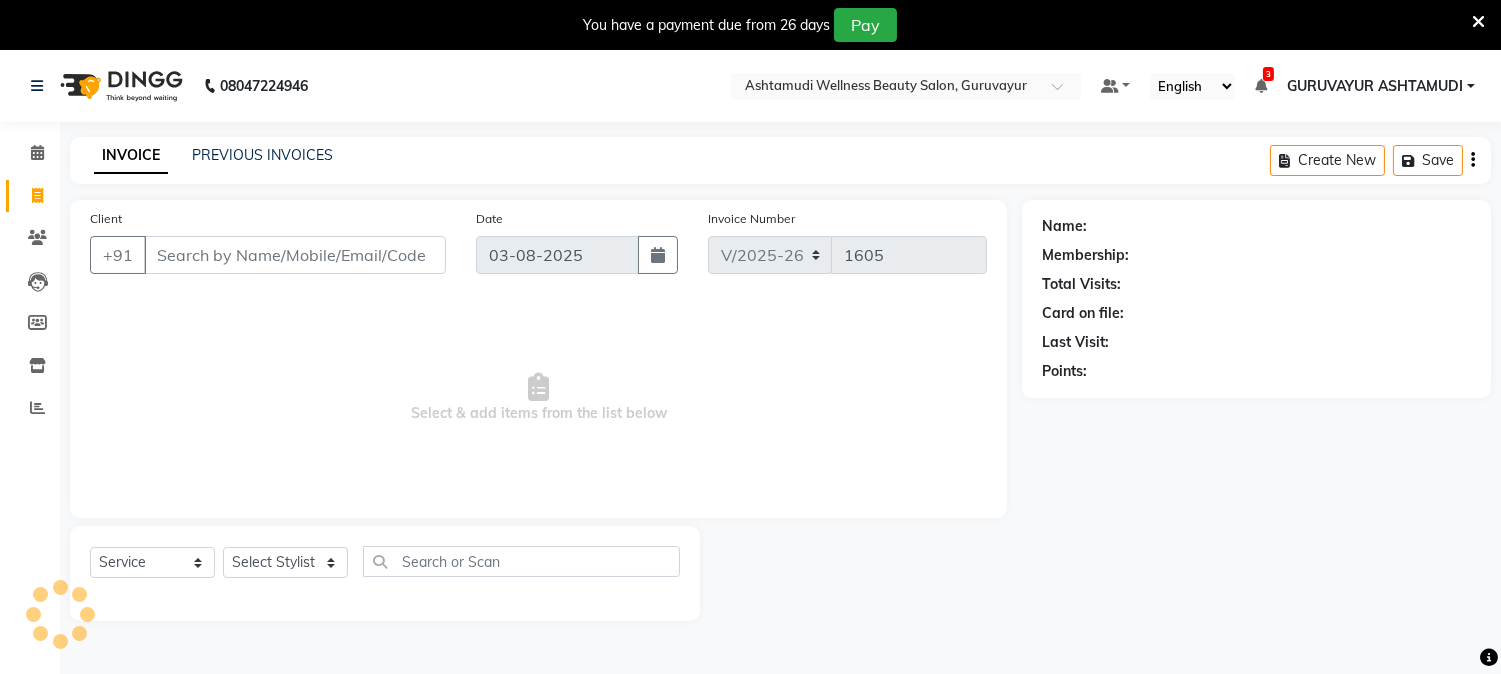 scroll, scrollTop: 50, scrollLeft: 0, axis: vertical 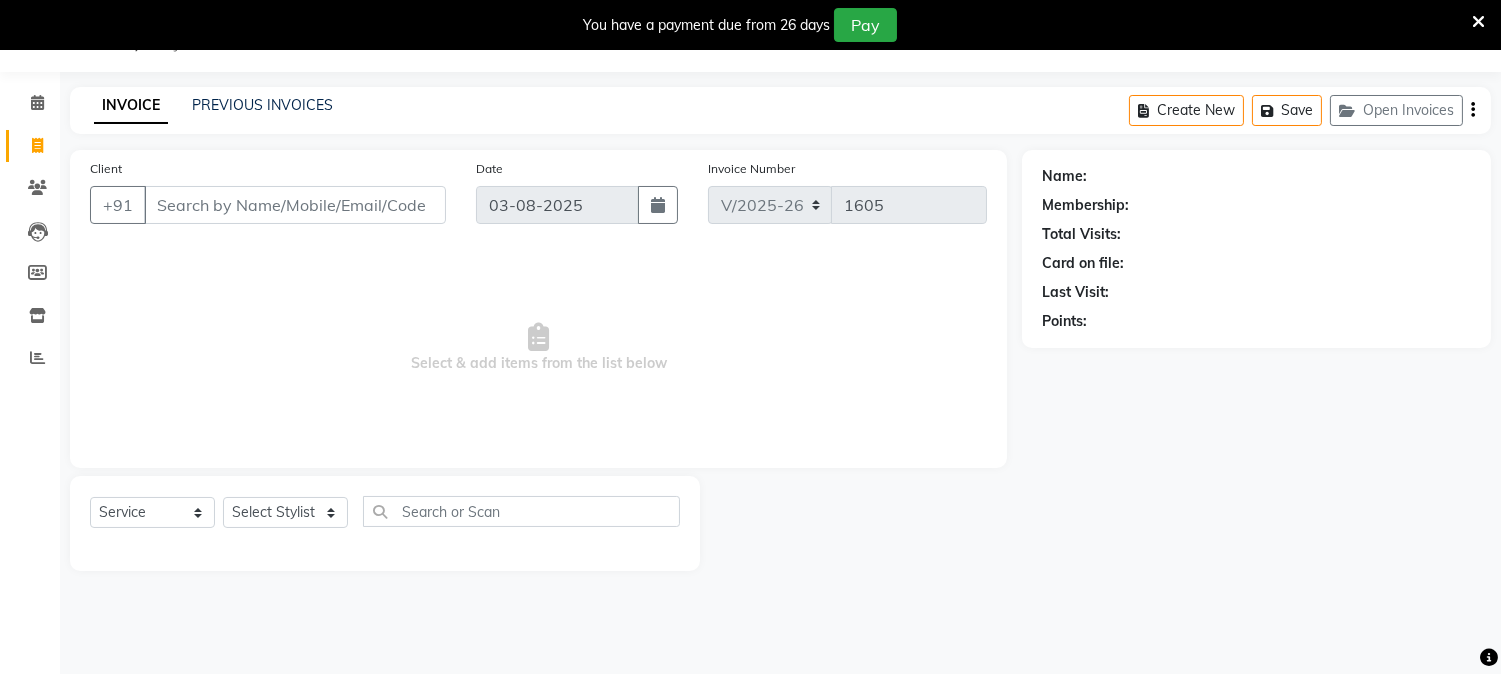 click on "Client" at bounding box center (295, 205) 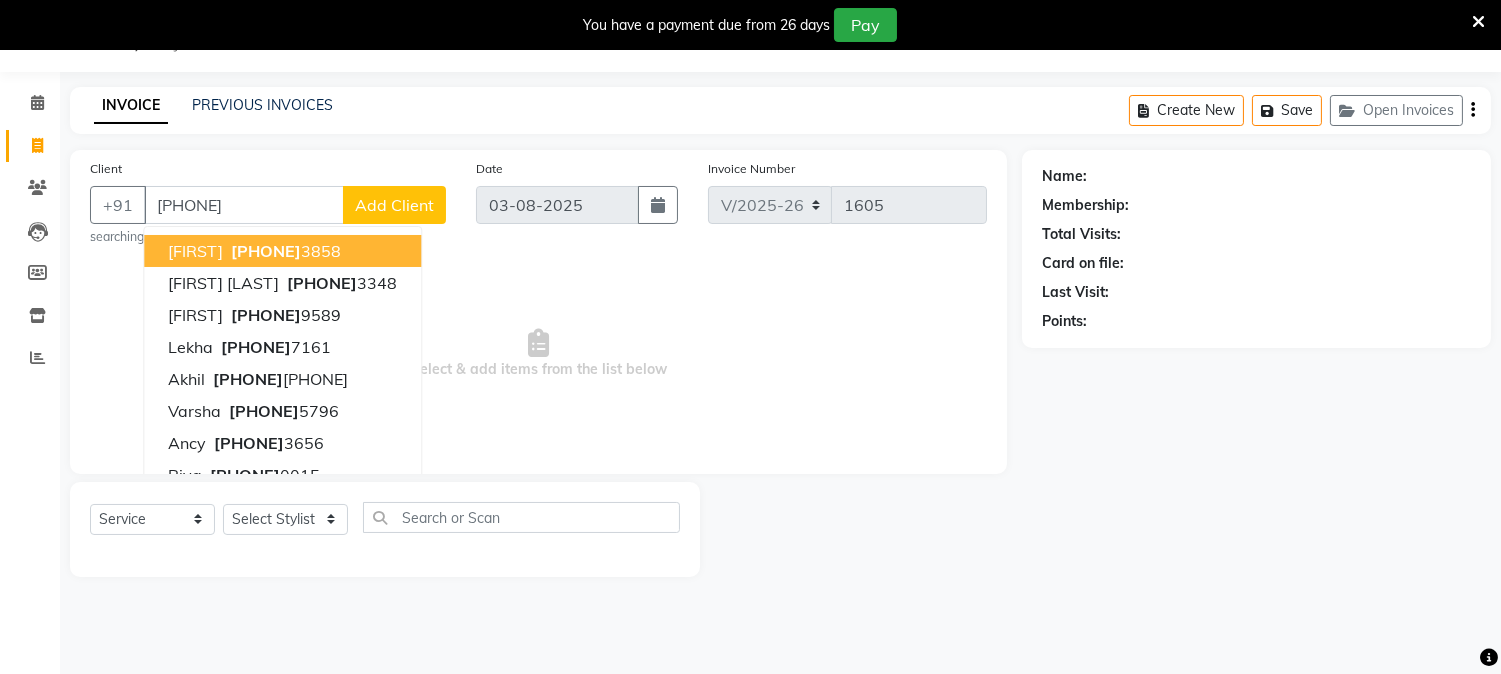 type on "[PHONE]" 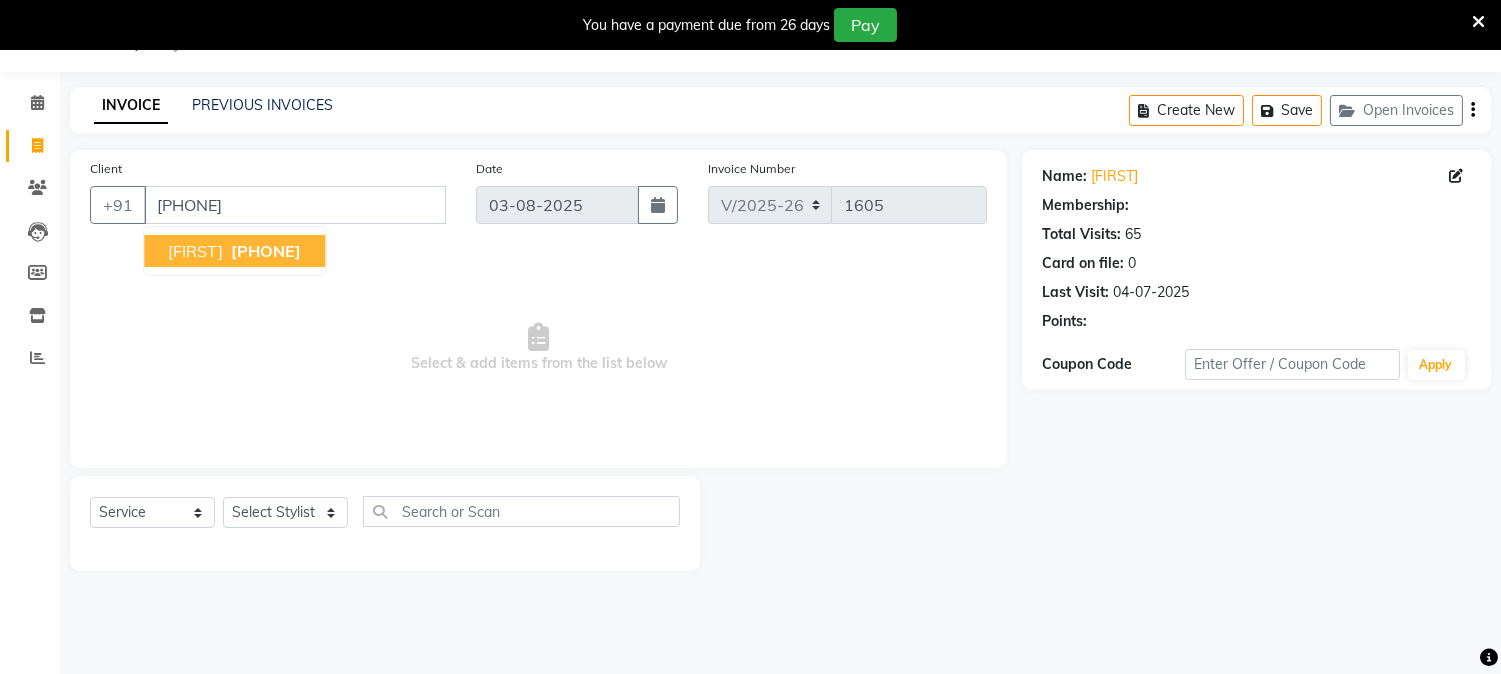select on "2: Object" 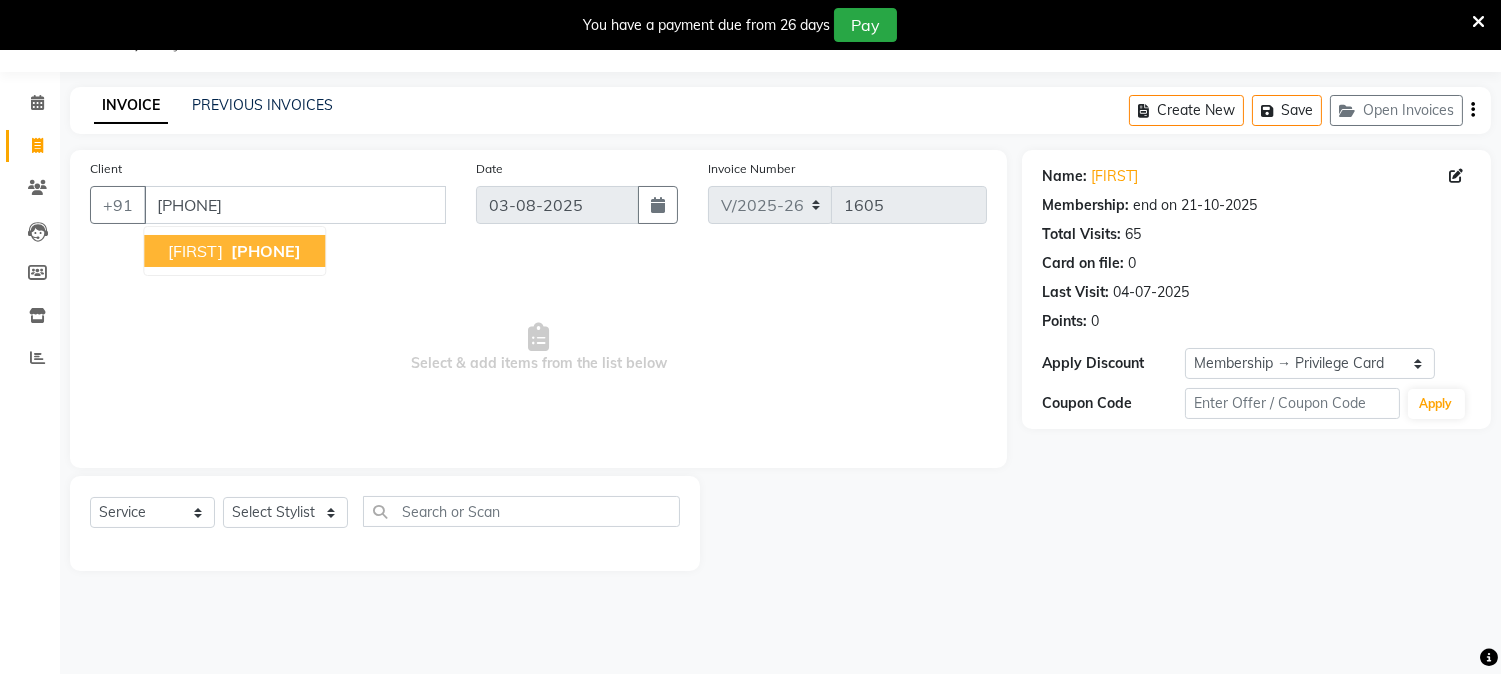 click on "Select & add items from the list below" at bounding box center (538, 348) 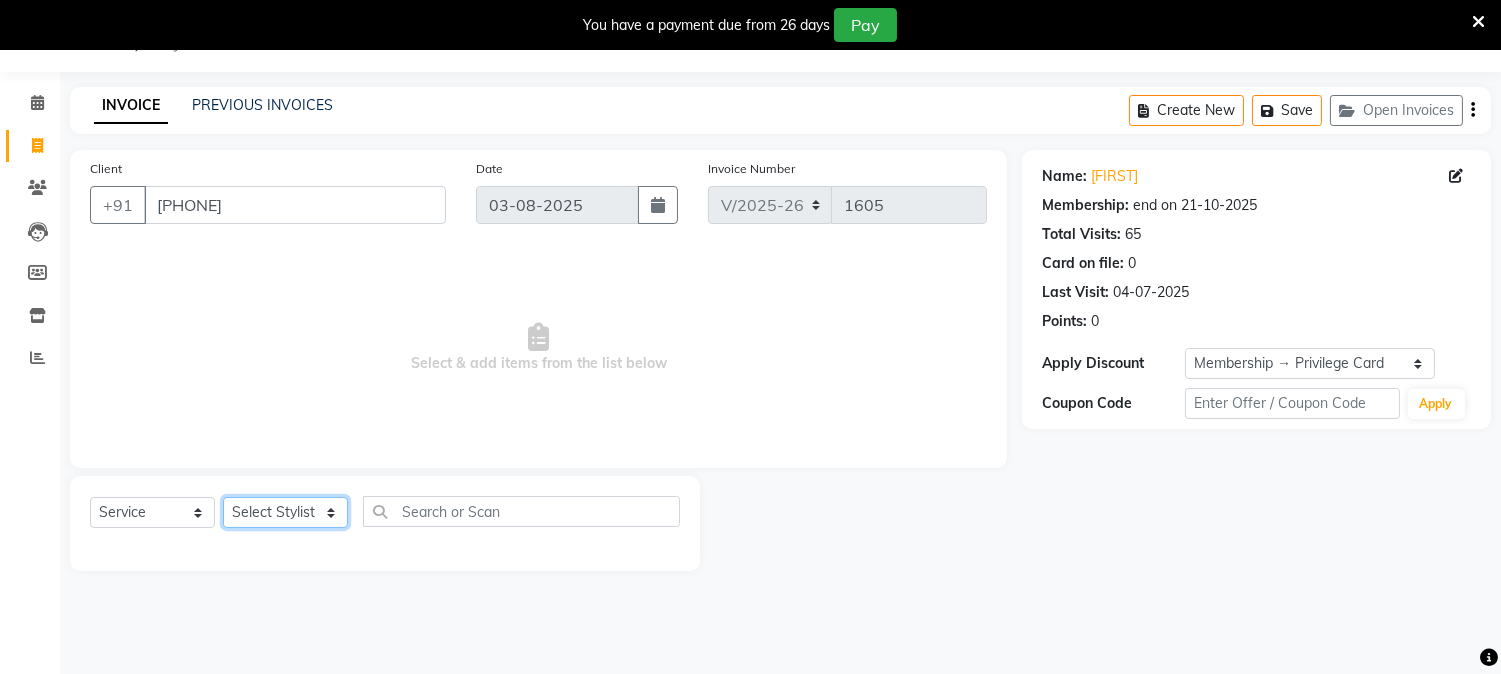click on "Select Stylist Aathithya [FIRST] [FIRST] ARYA GURUVAYUR ASHTAMUDI NEETHU Nigisha POOJA PRACHI PRASEETHA REESHMA Rini SMITHA THANKAMANI" 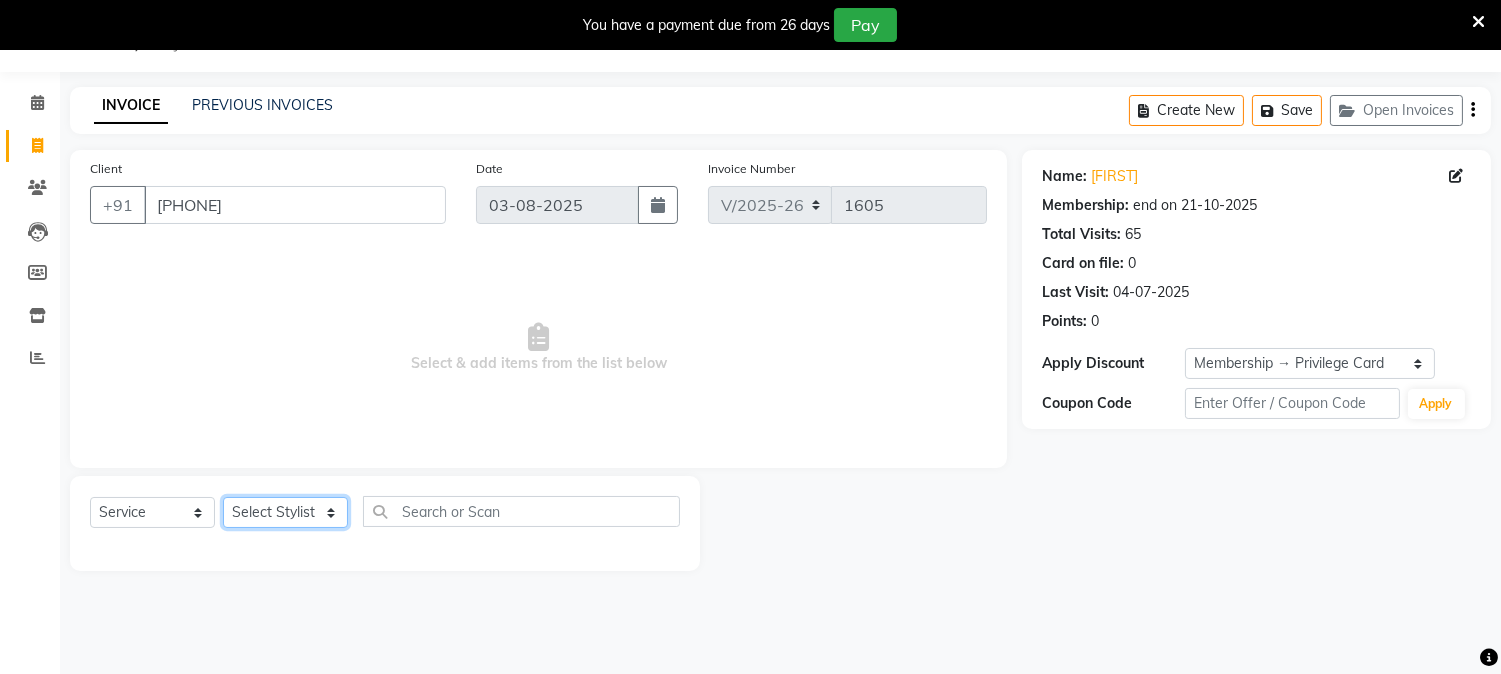 select on "[PHONE]" 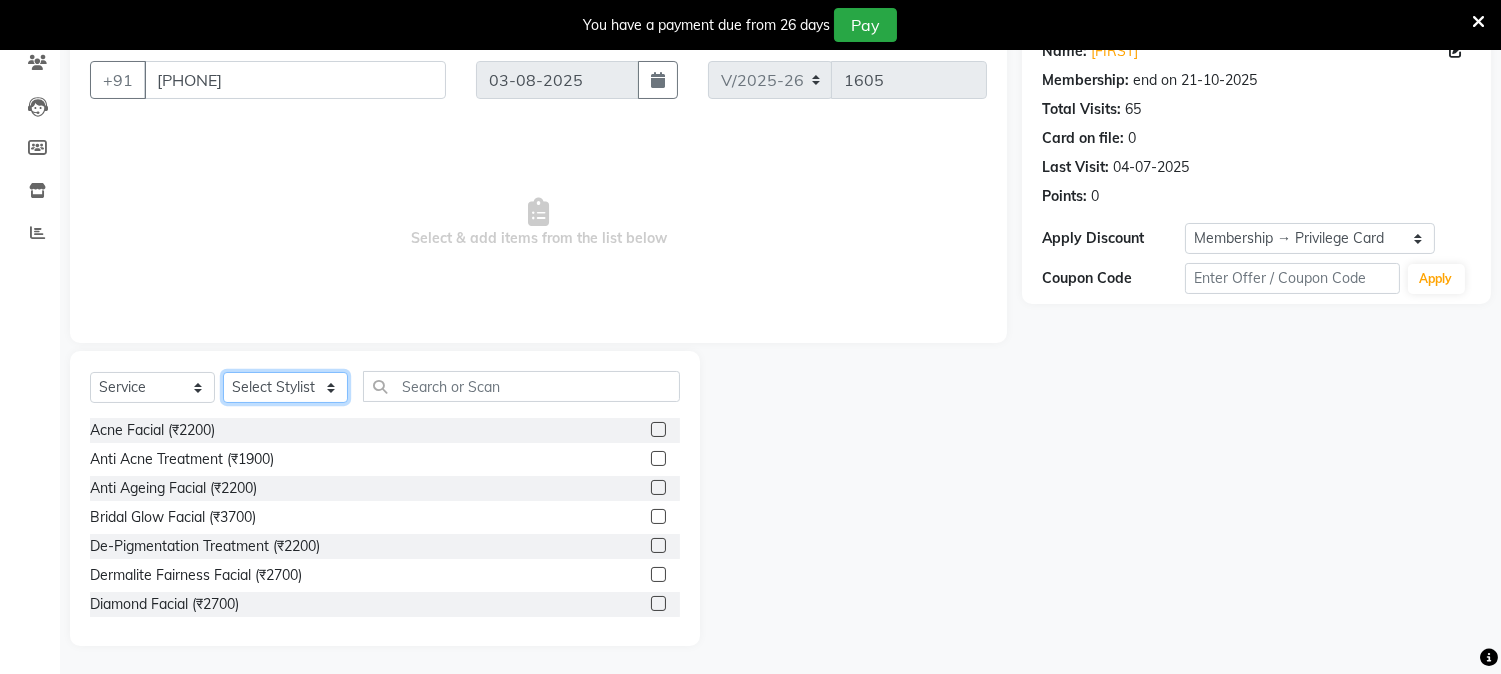 scroll, scrollTop: 176, scrollLeft: 0, axis: vertical 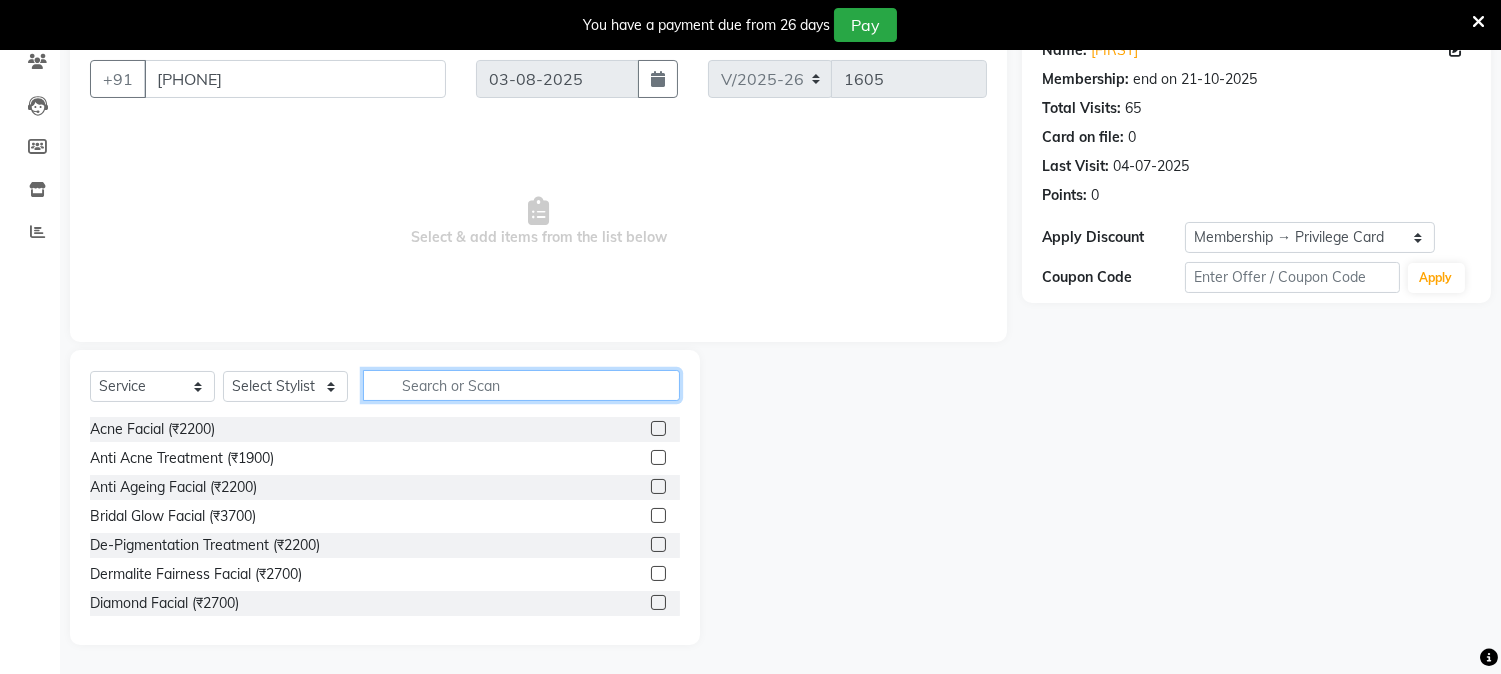 click 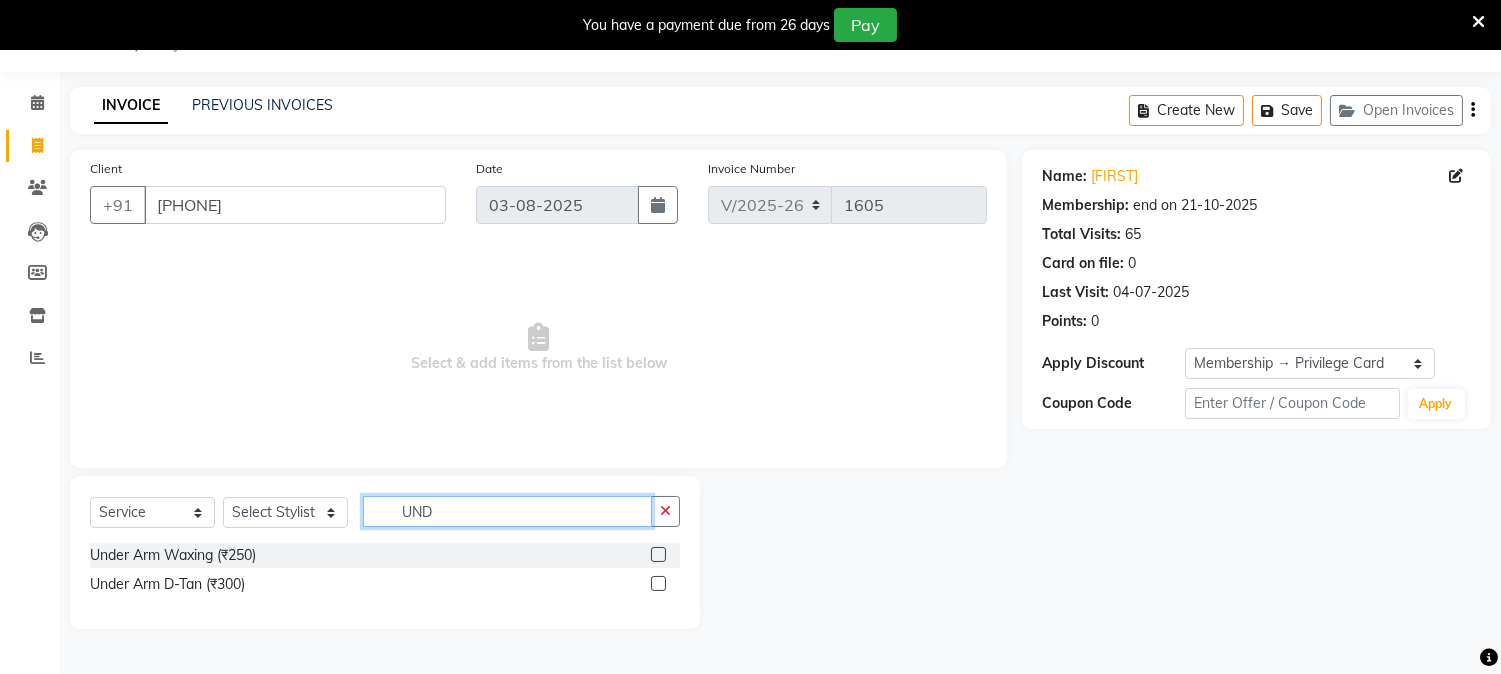 scroll, scrollTop: 50, scrollLeft: 0, axis: vertical 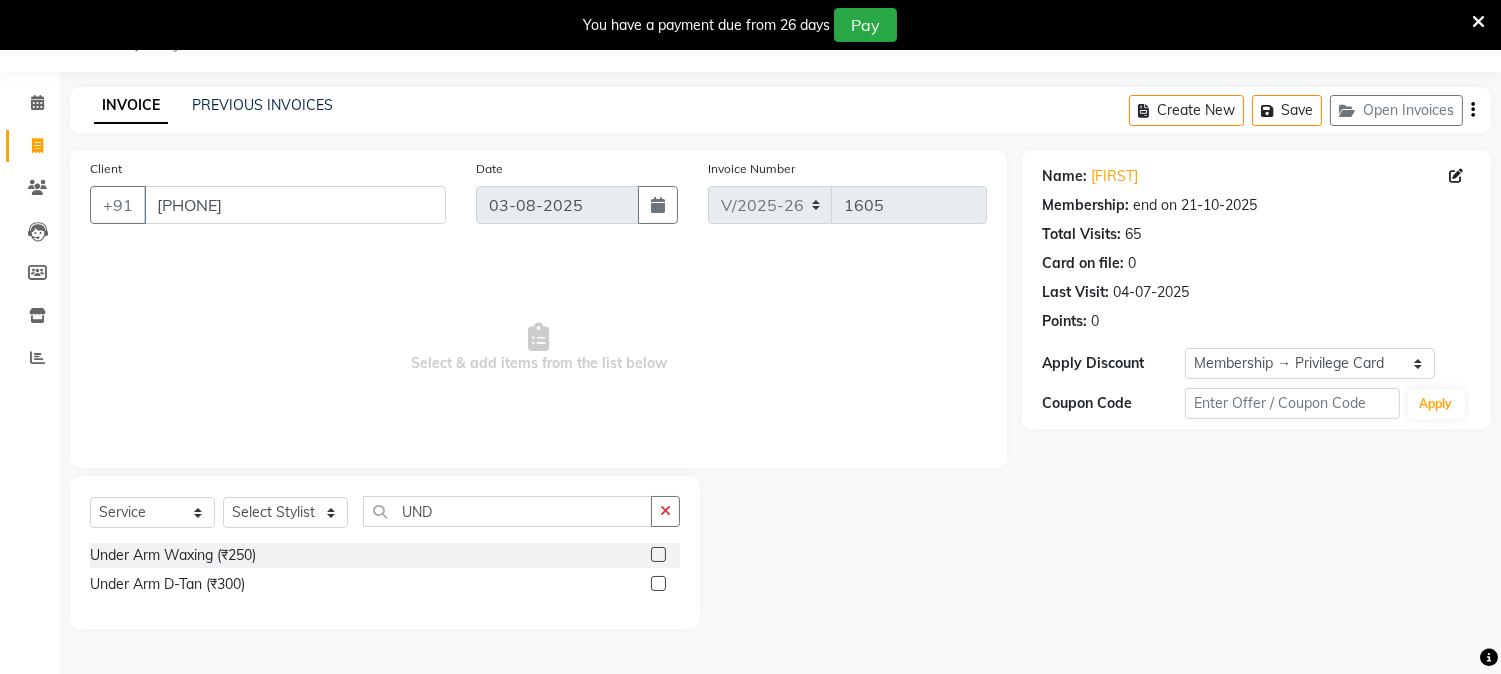 click 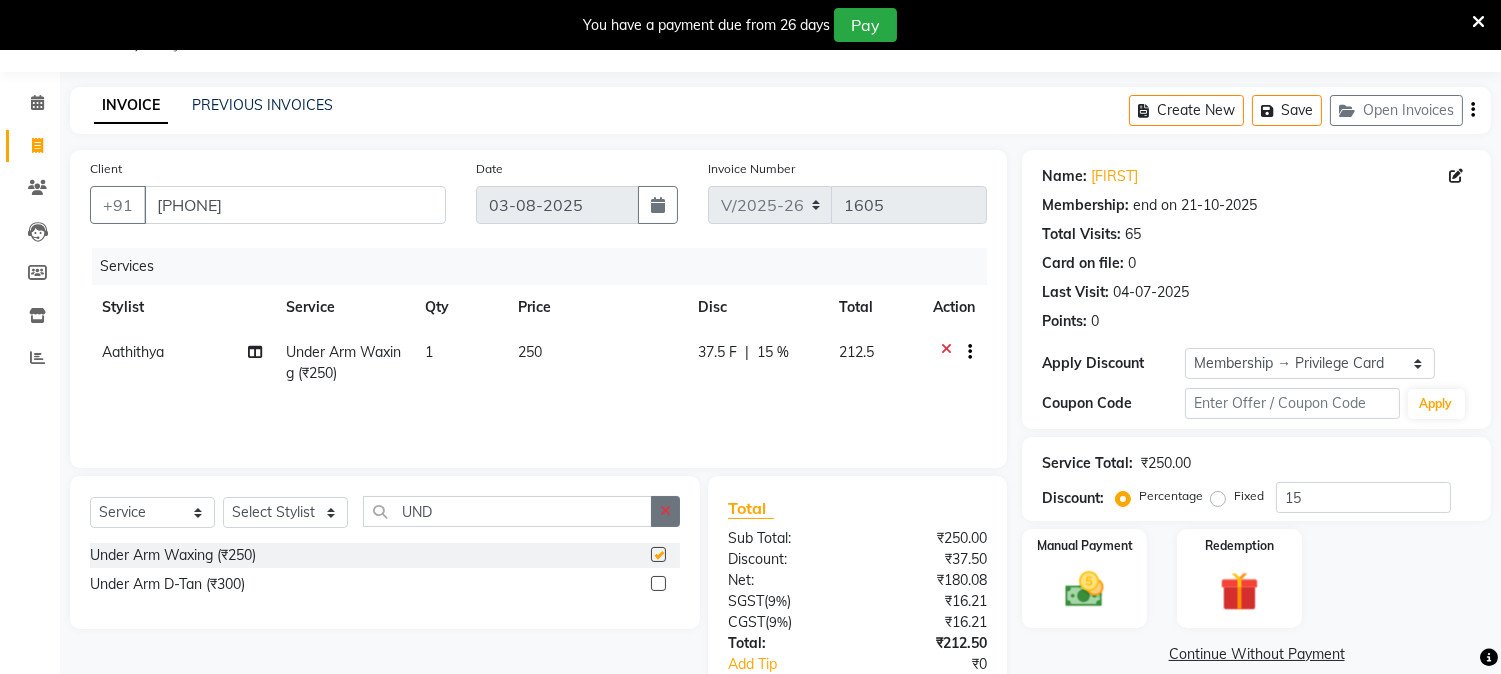 checkbox on "false" 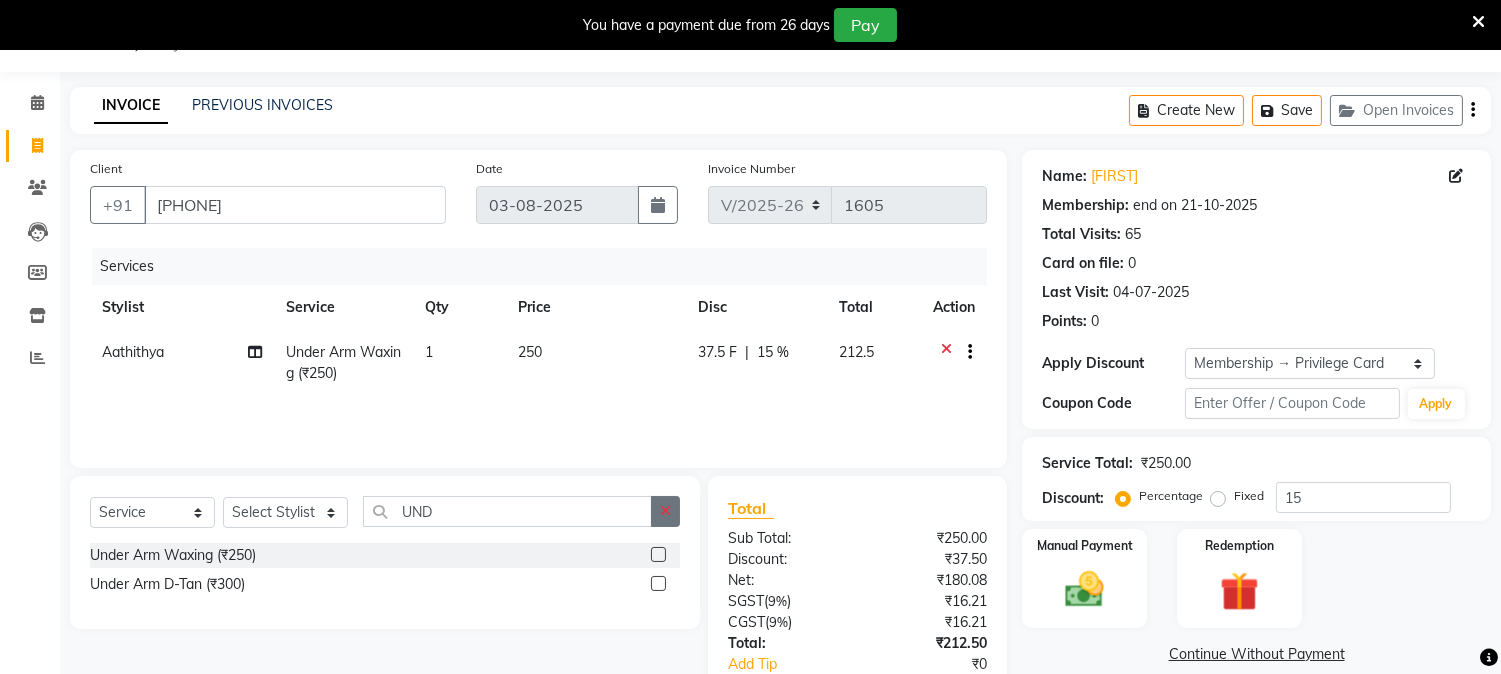 click 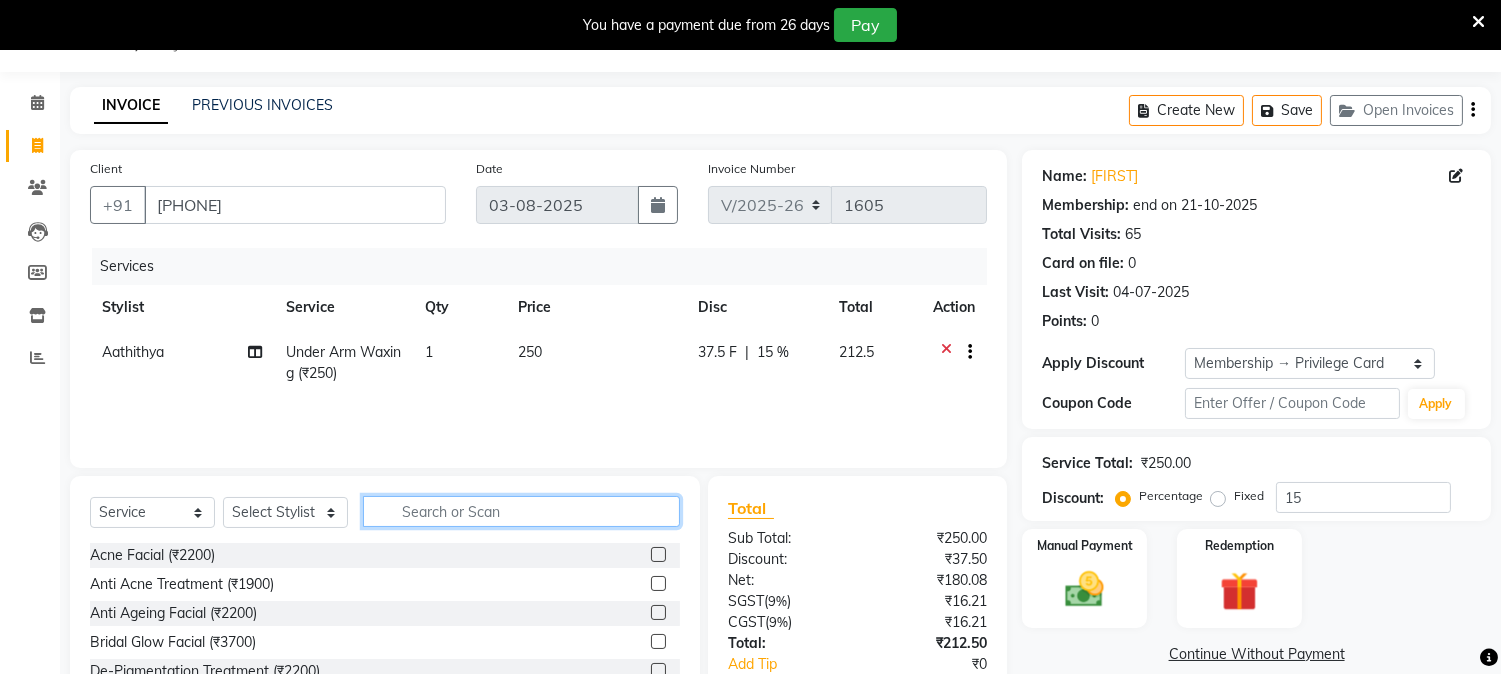 click 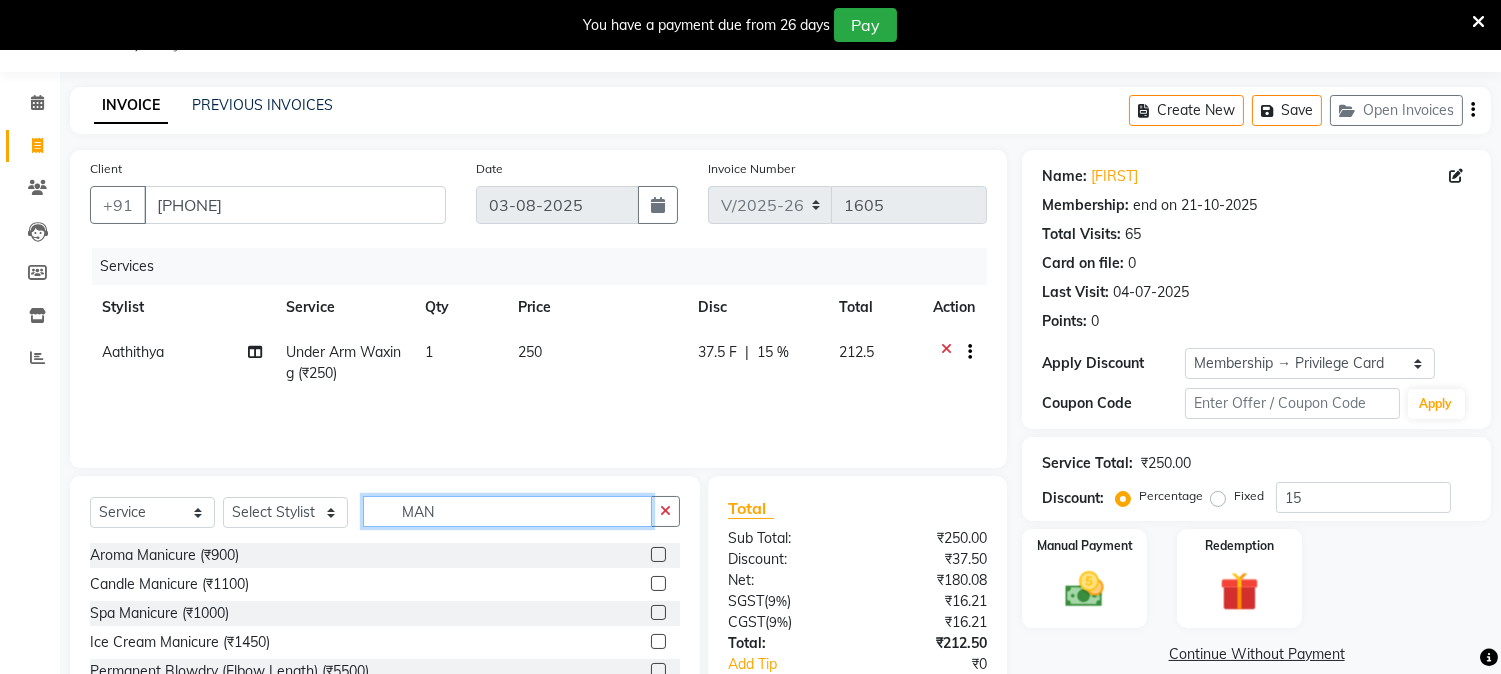type on "MAN" 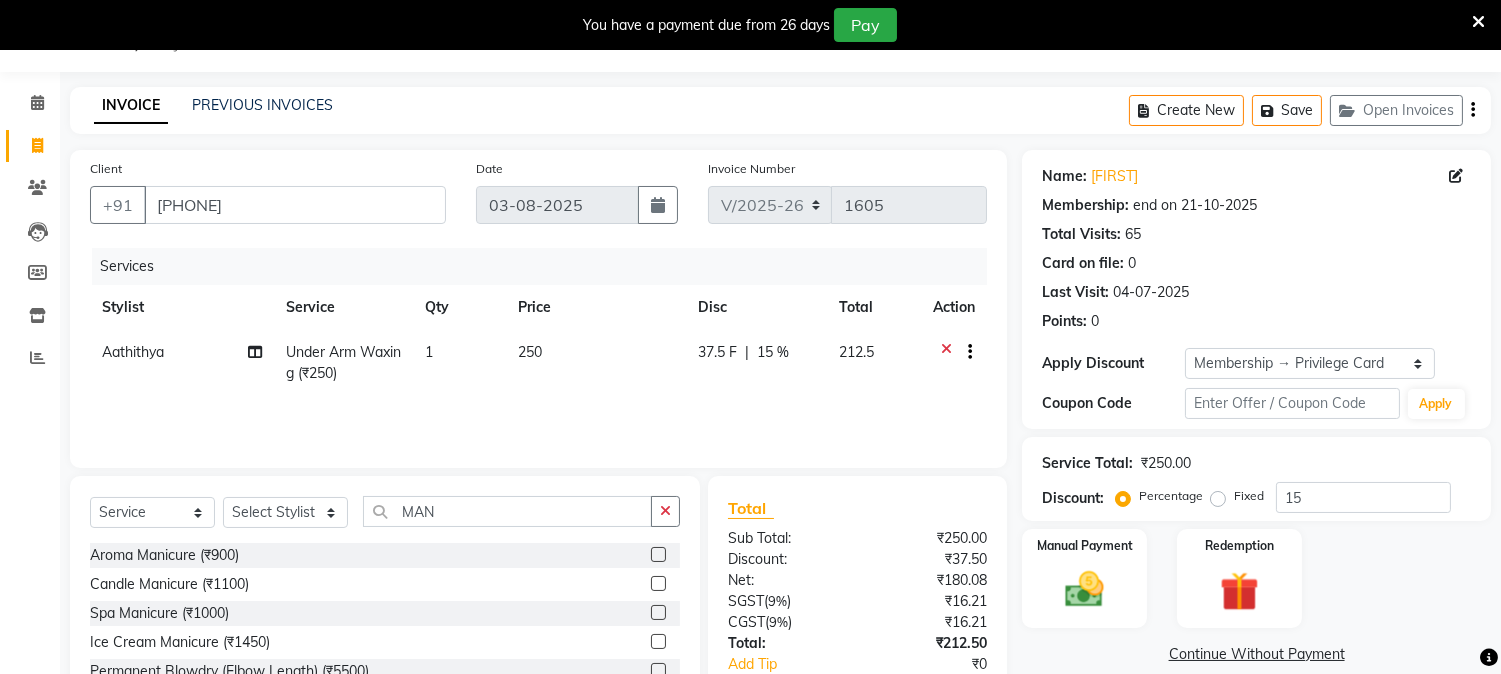 click 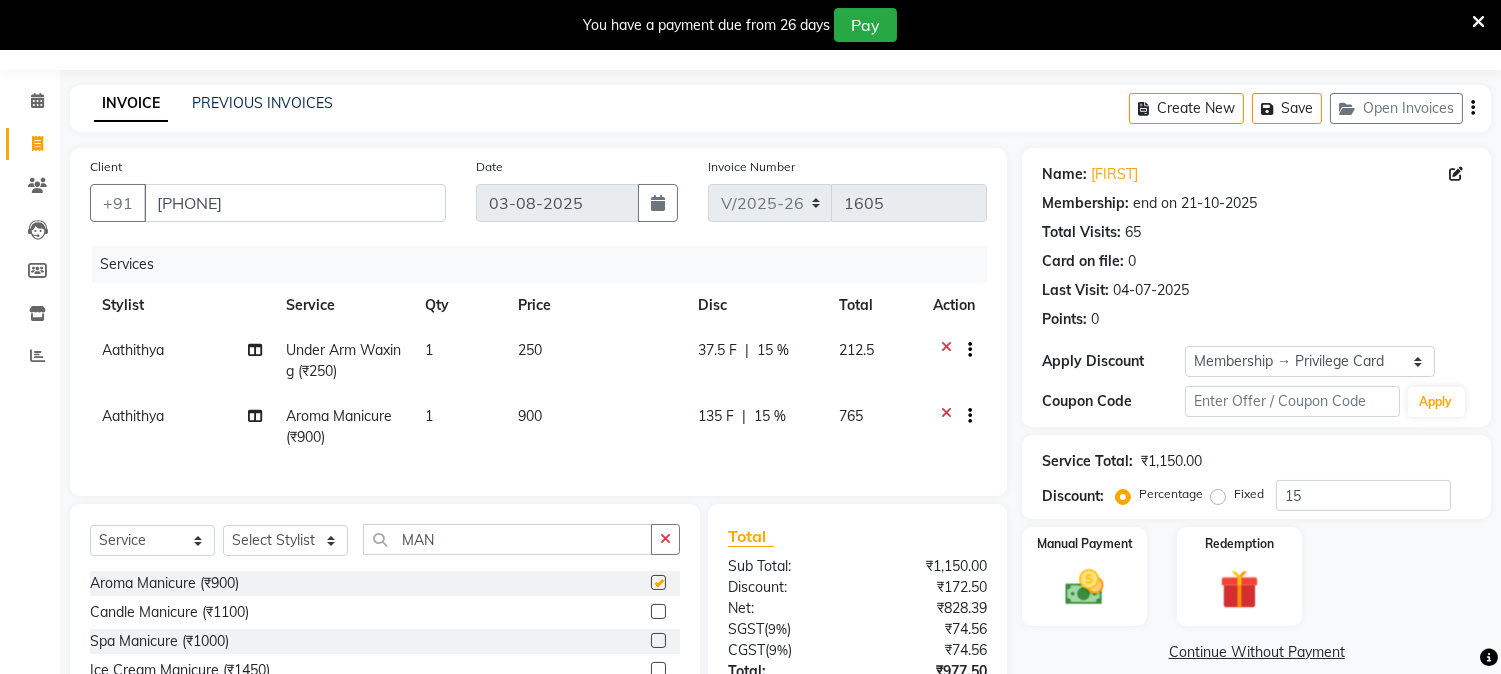 checkbox on "false" 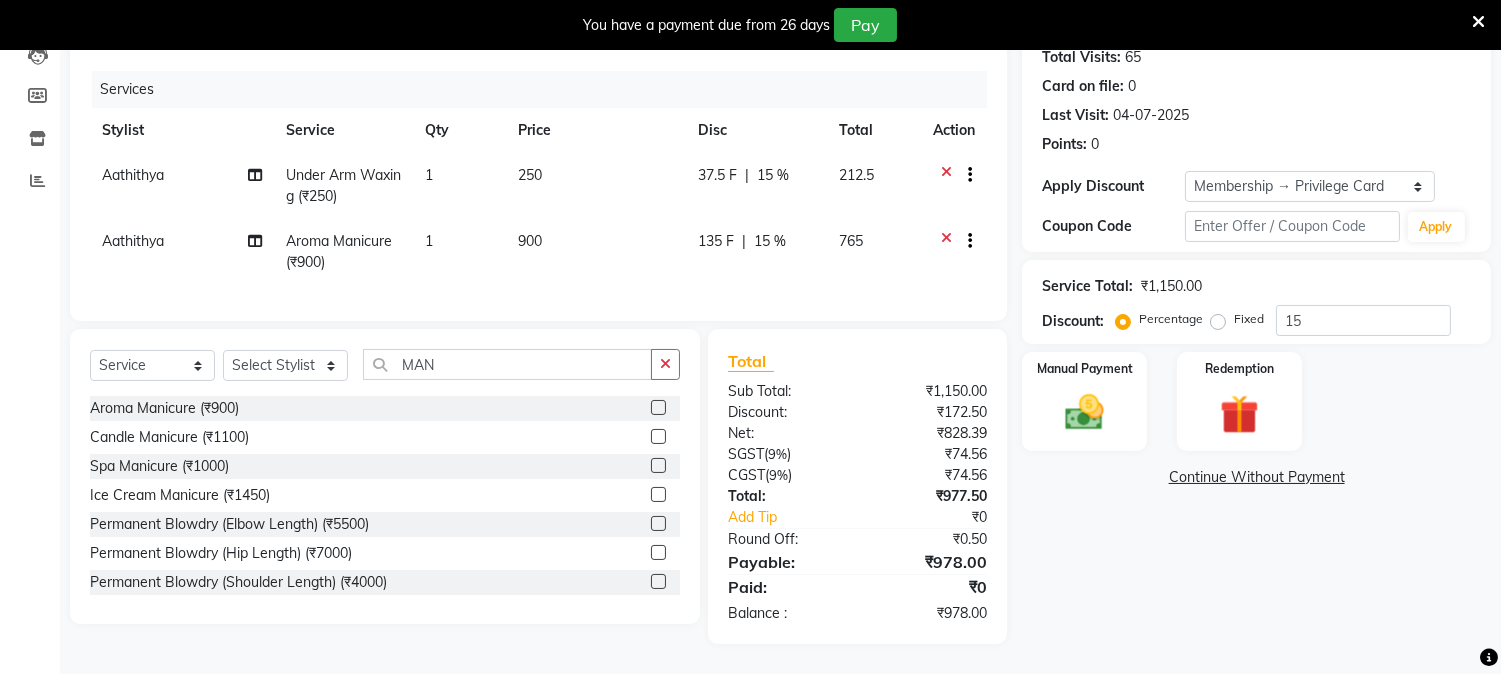 scroll, scrollTop: 243, scrollLeft: 0, axis: vertical 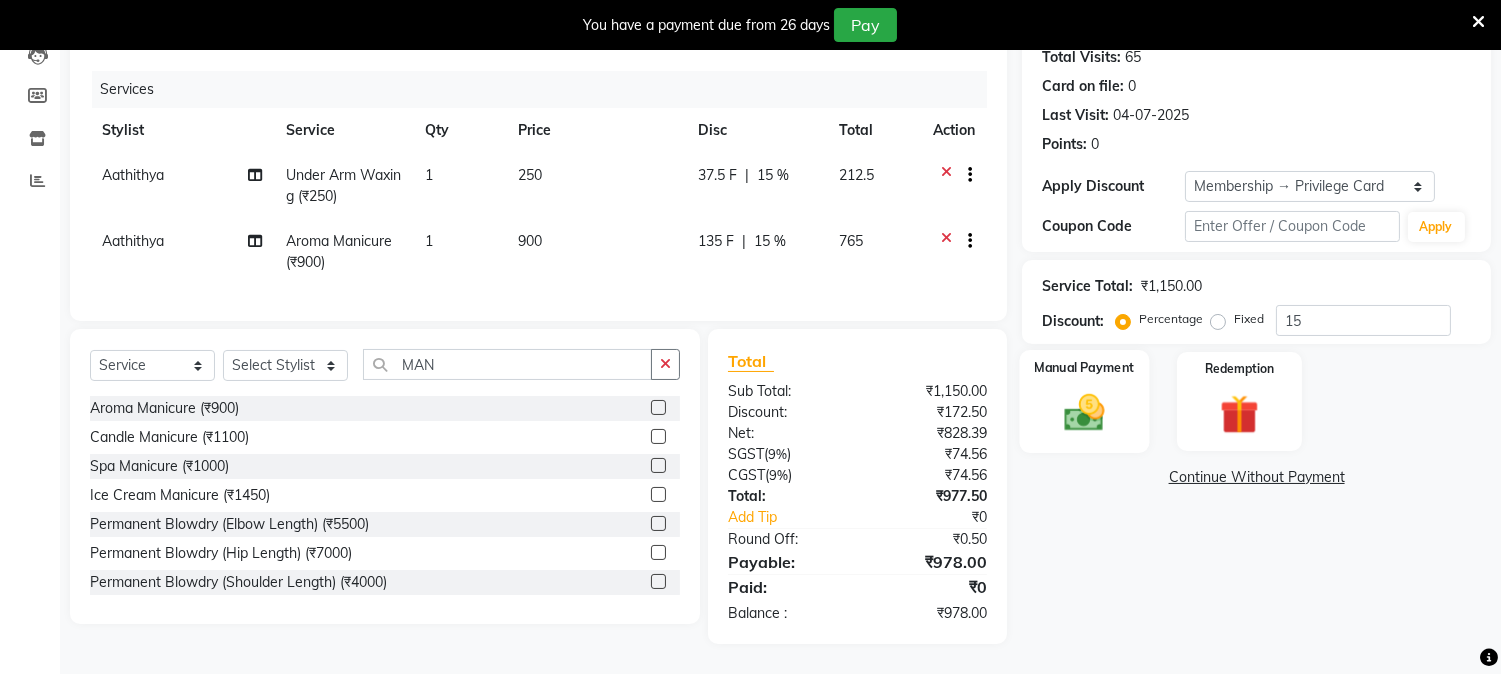 click 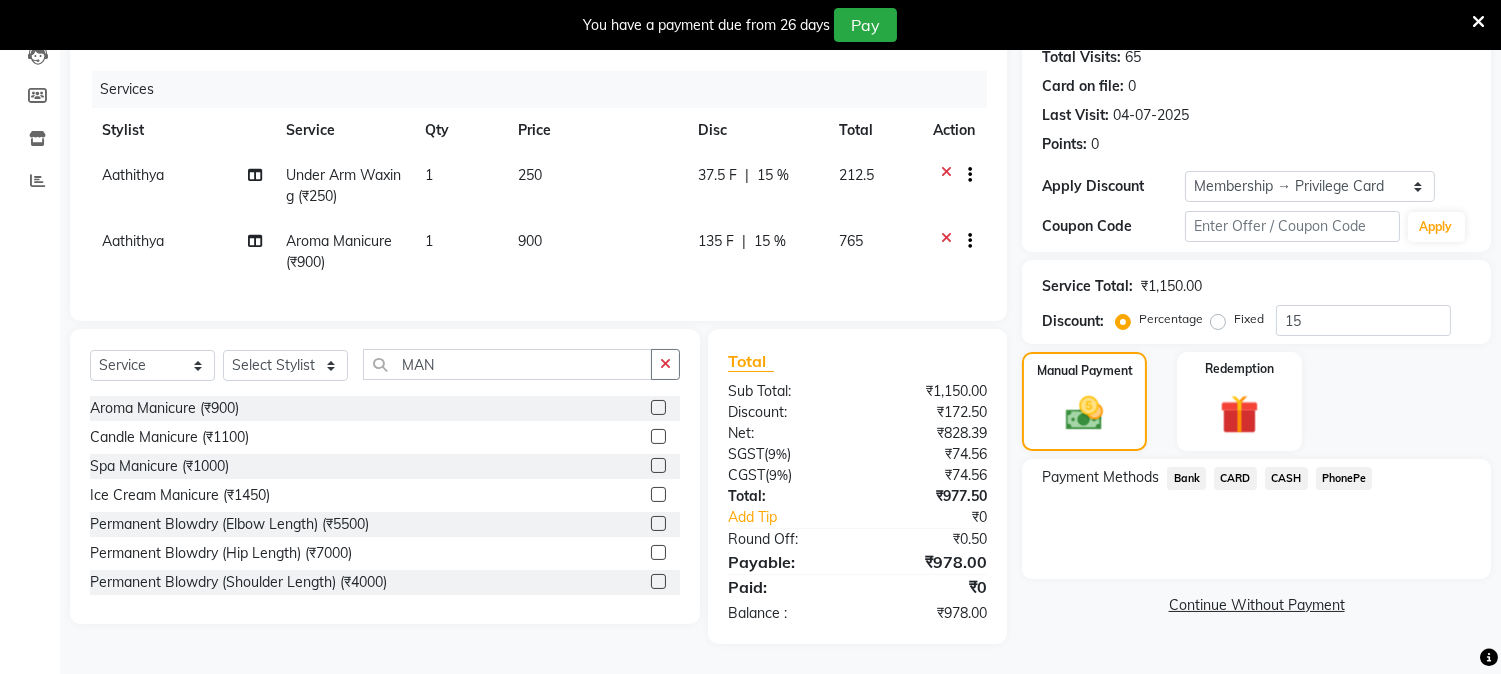click on "PhonePe" 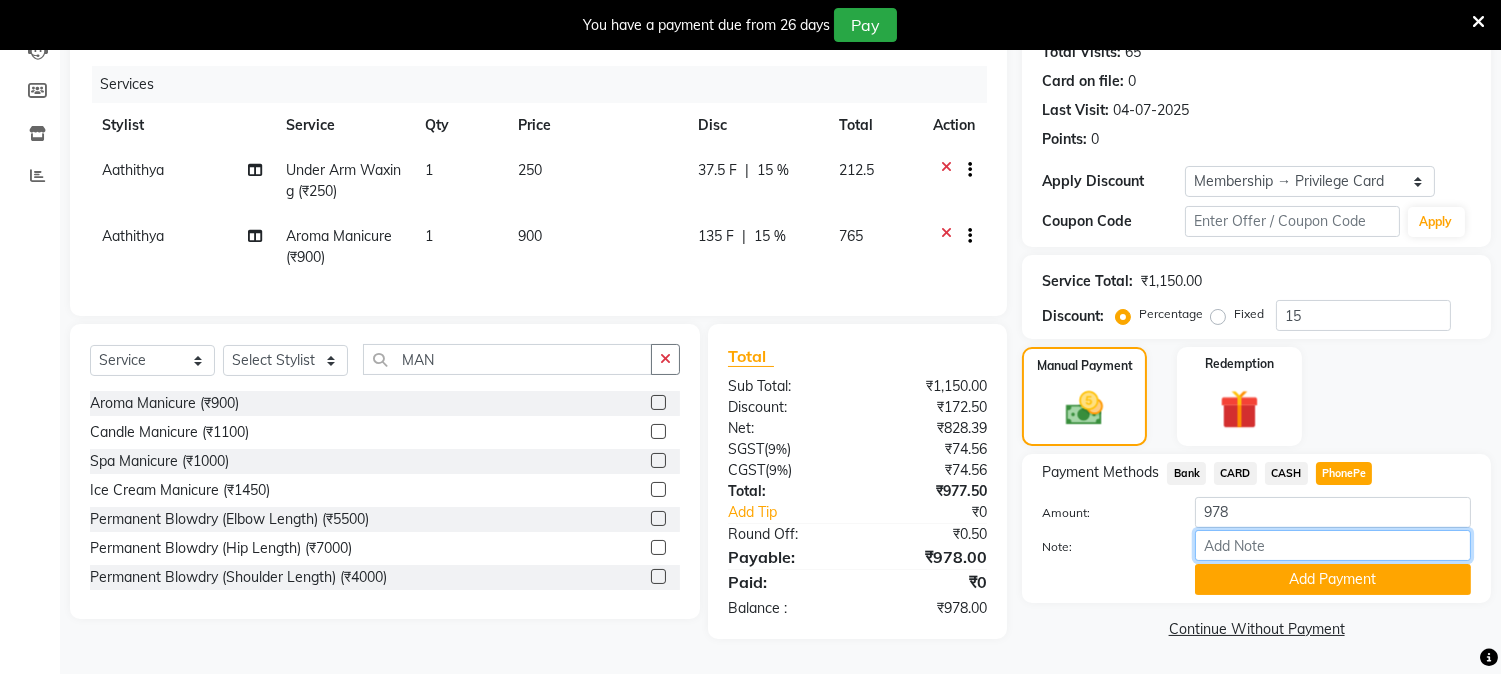 click on "Note:" at bounding box center (1333, 545) 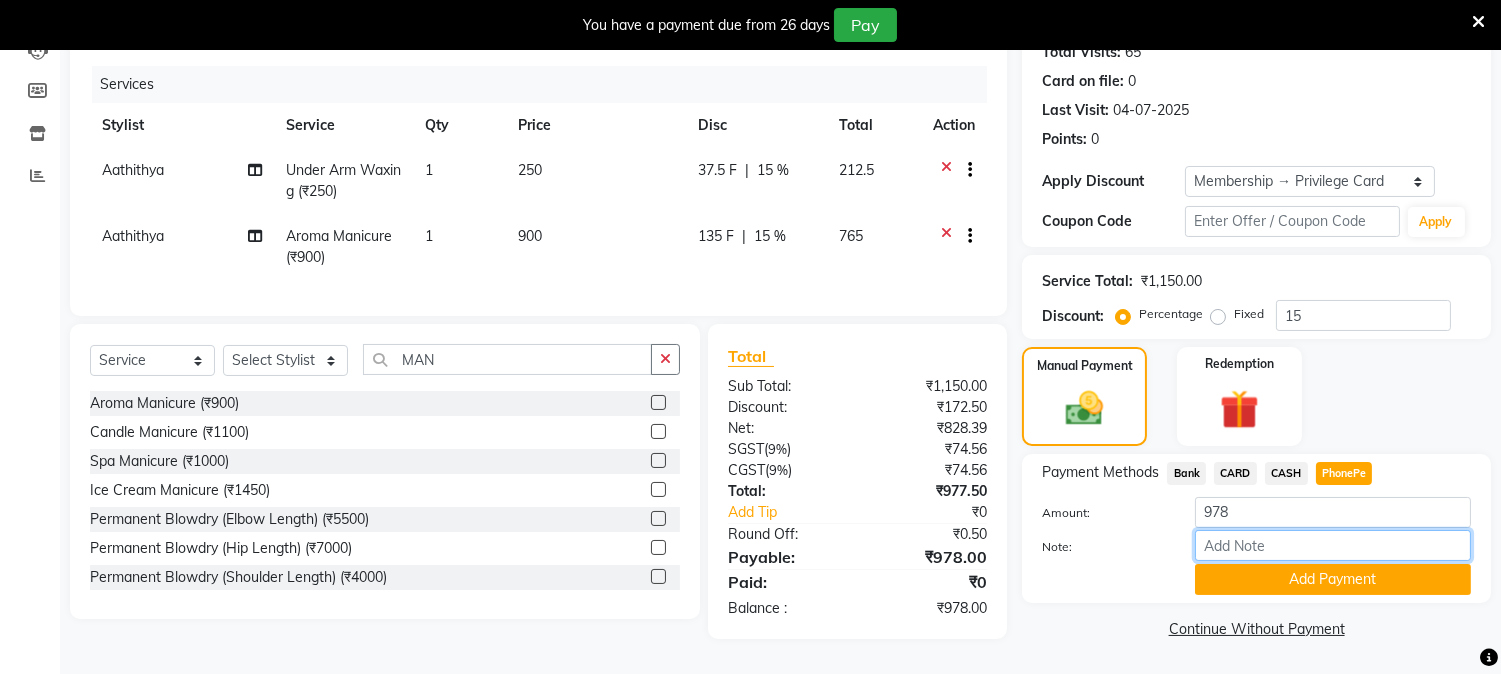 type on "[FIRST]" 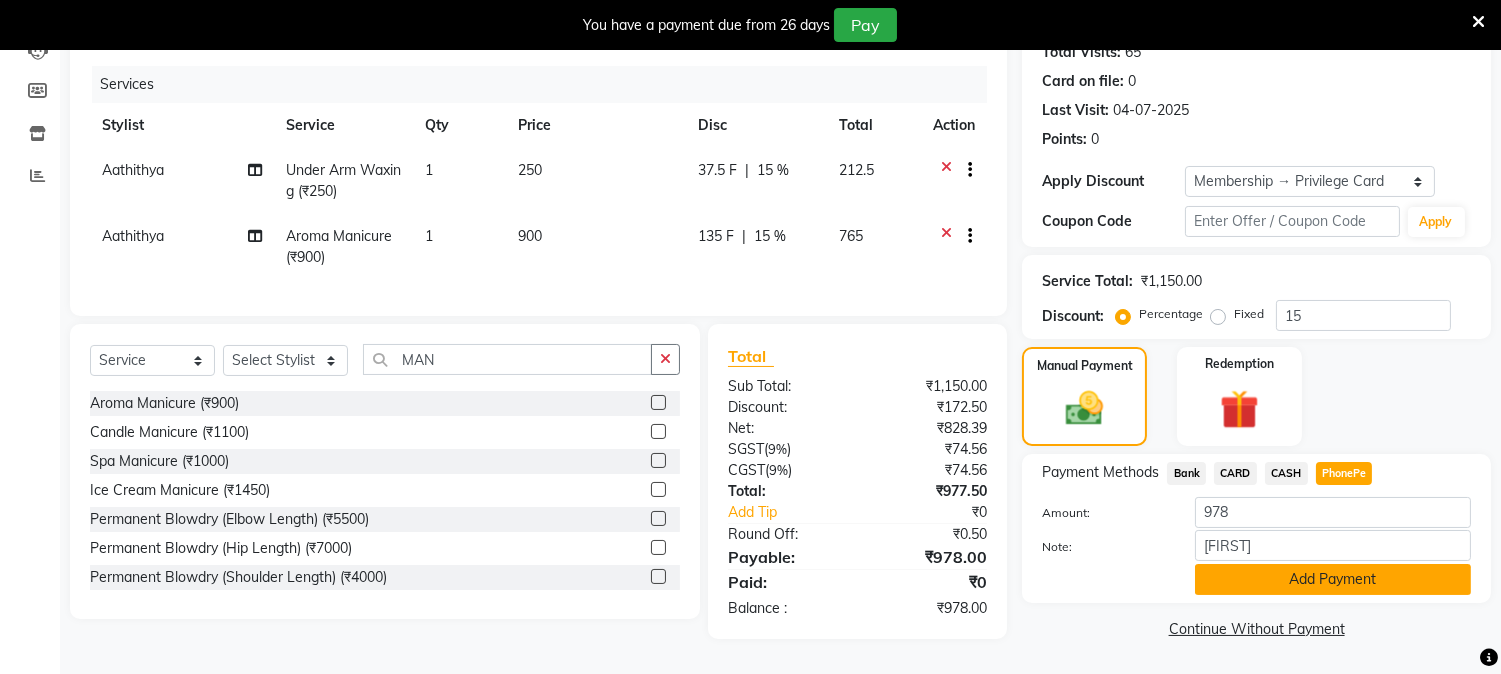 click on "Add Payment" 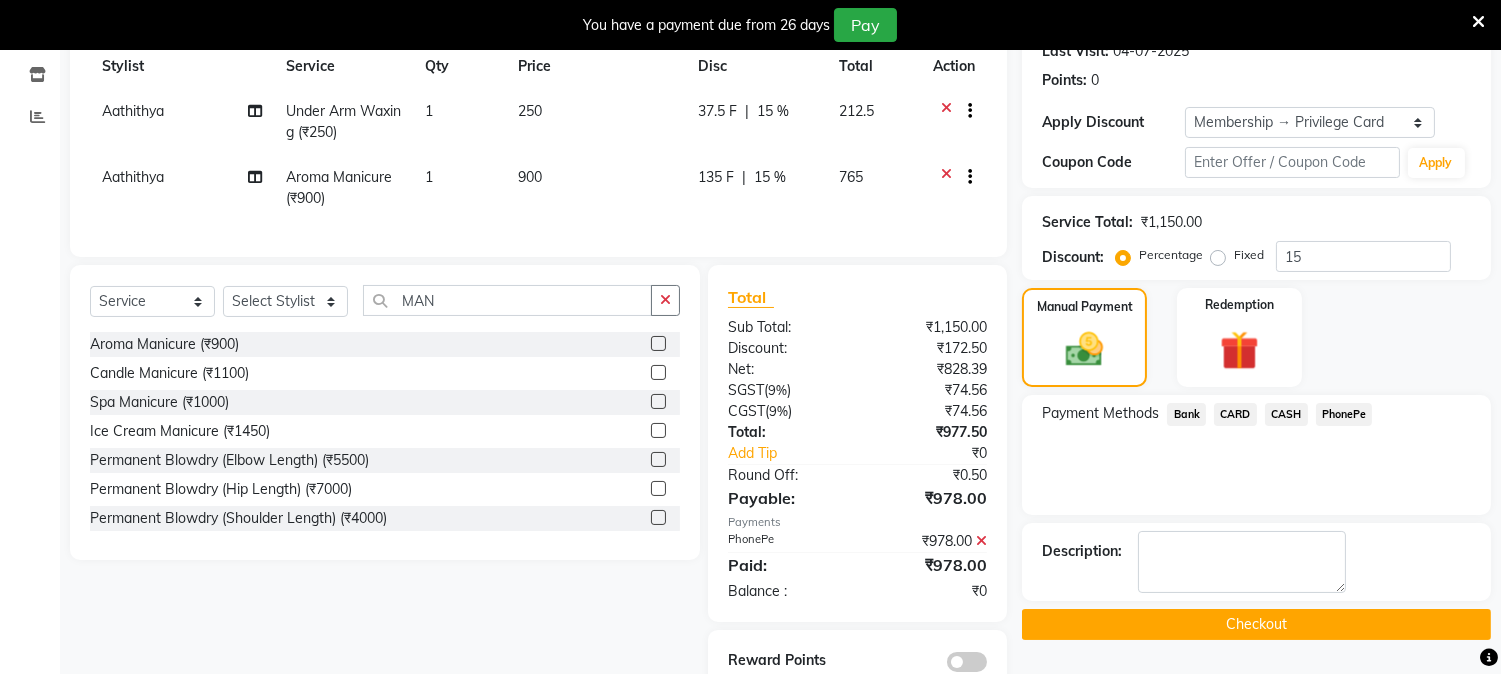 scroll, scrollTop: 355, scrollLeft: 0, axis: vertical 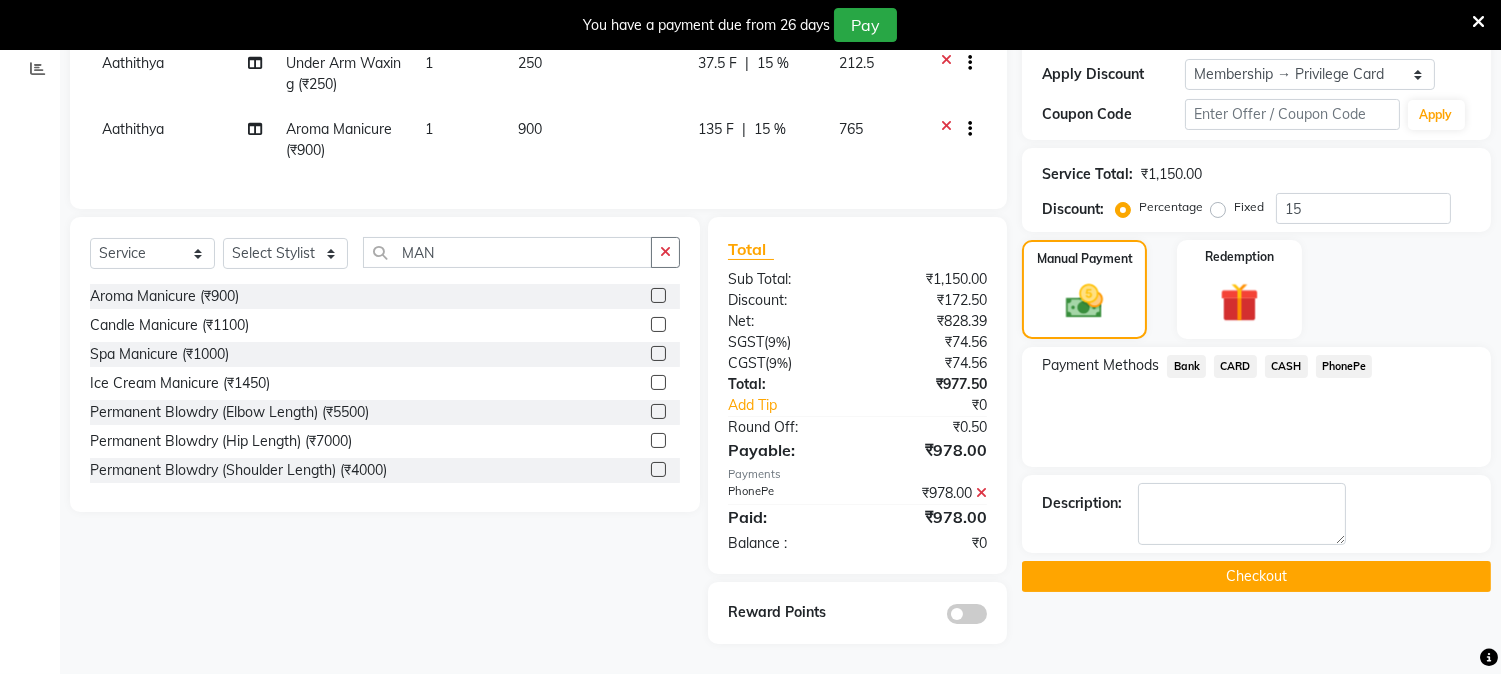 click on "Checkout" 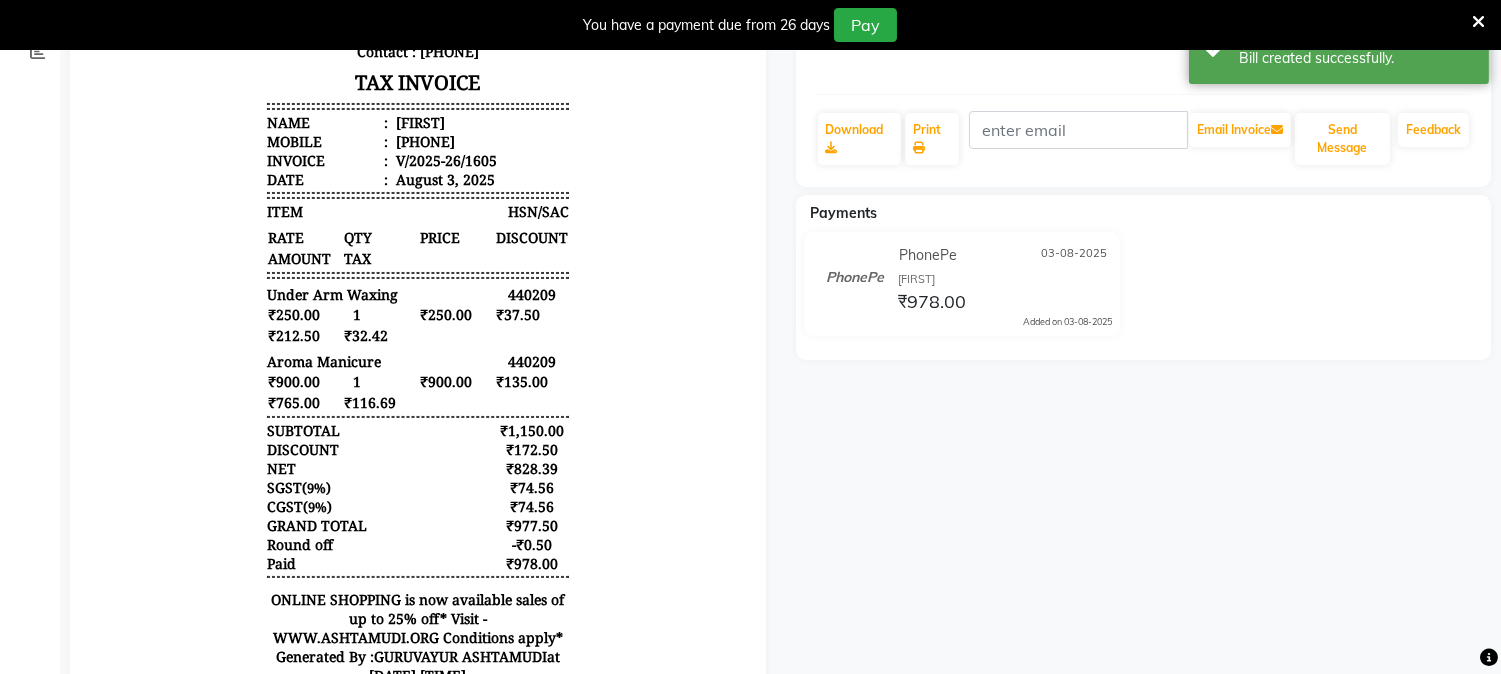 scroll, scrollTop: 0, scrollLeft: 0, axis: both 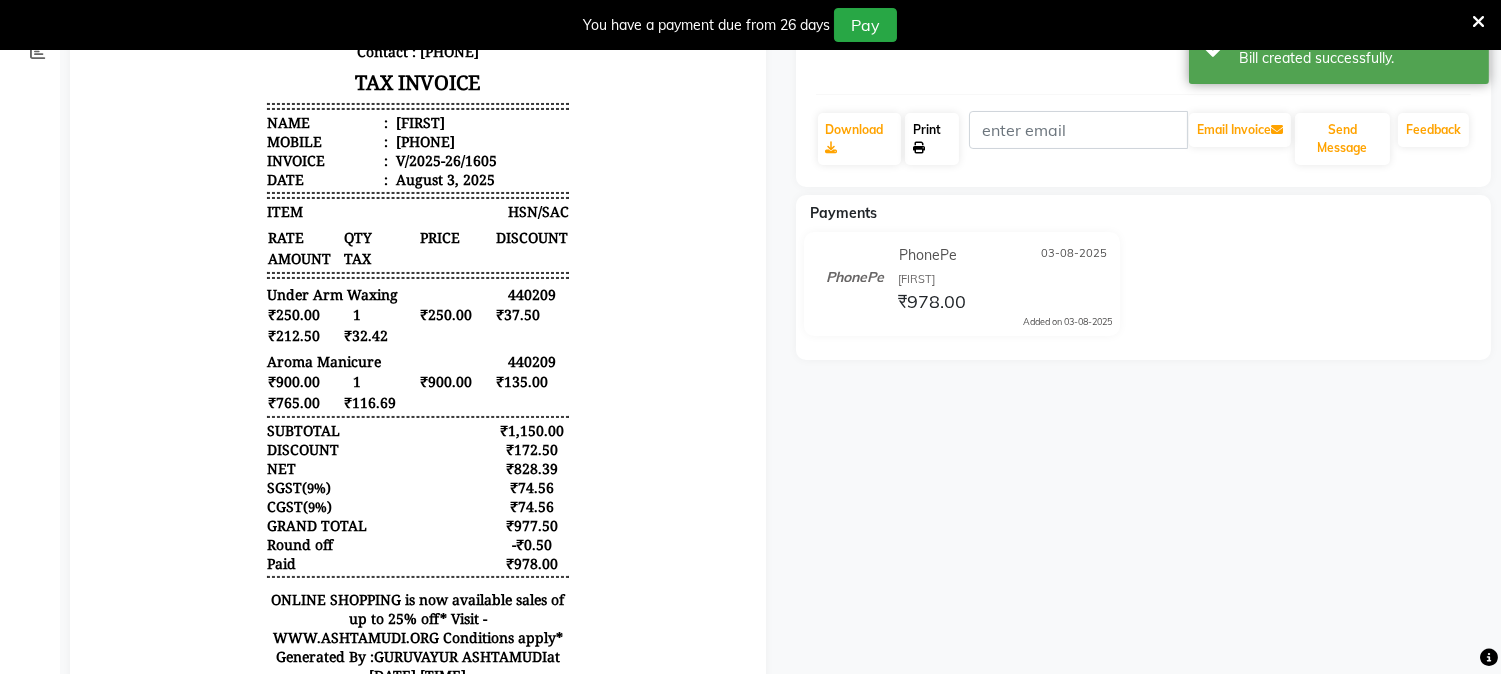 click on "Print" 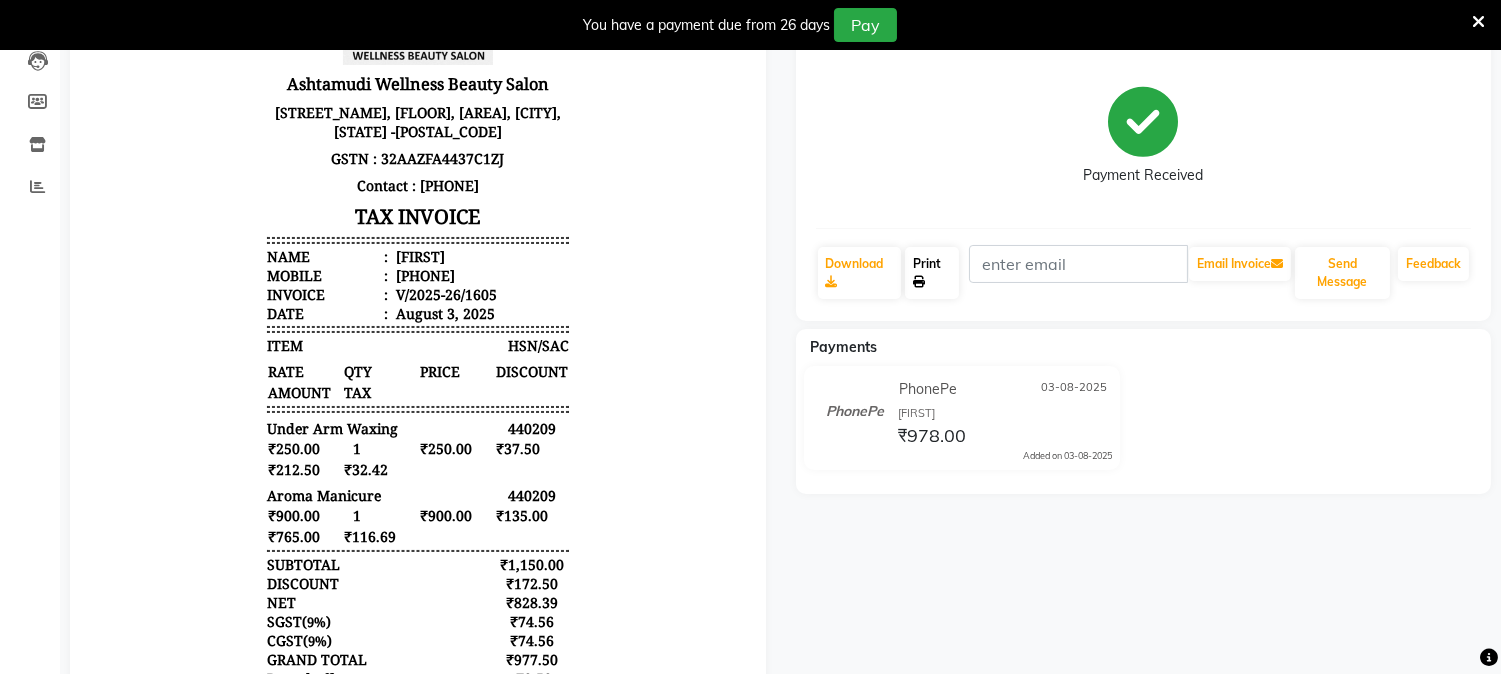 scroll, scrollTop: 0, scrollLeft: 0, axis: both 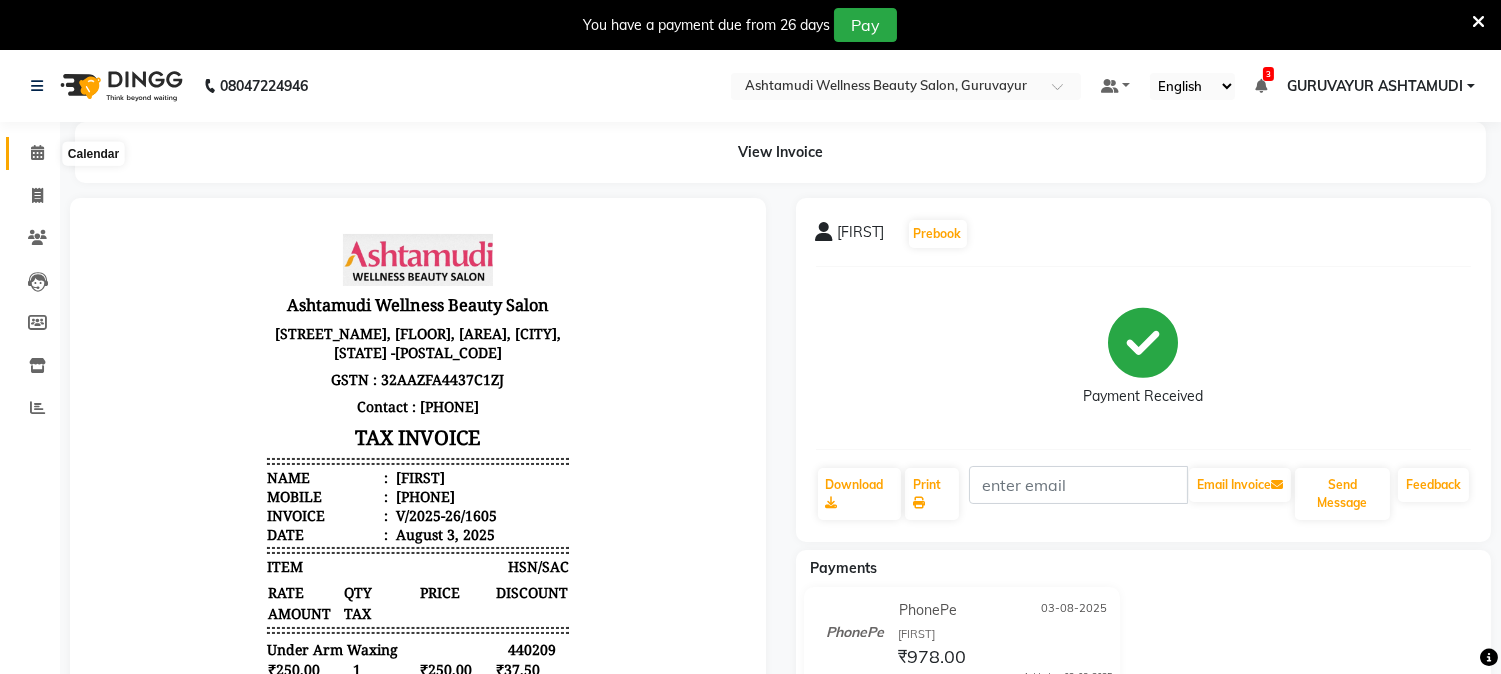 click 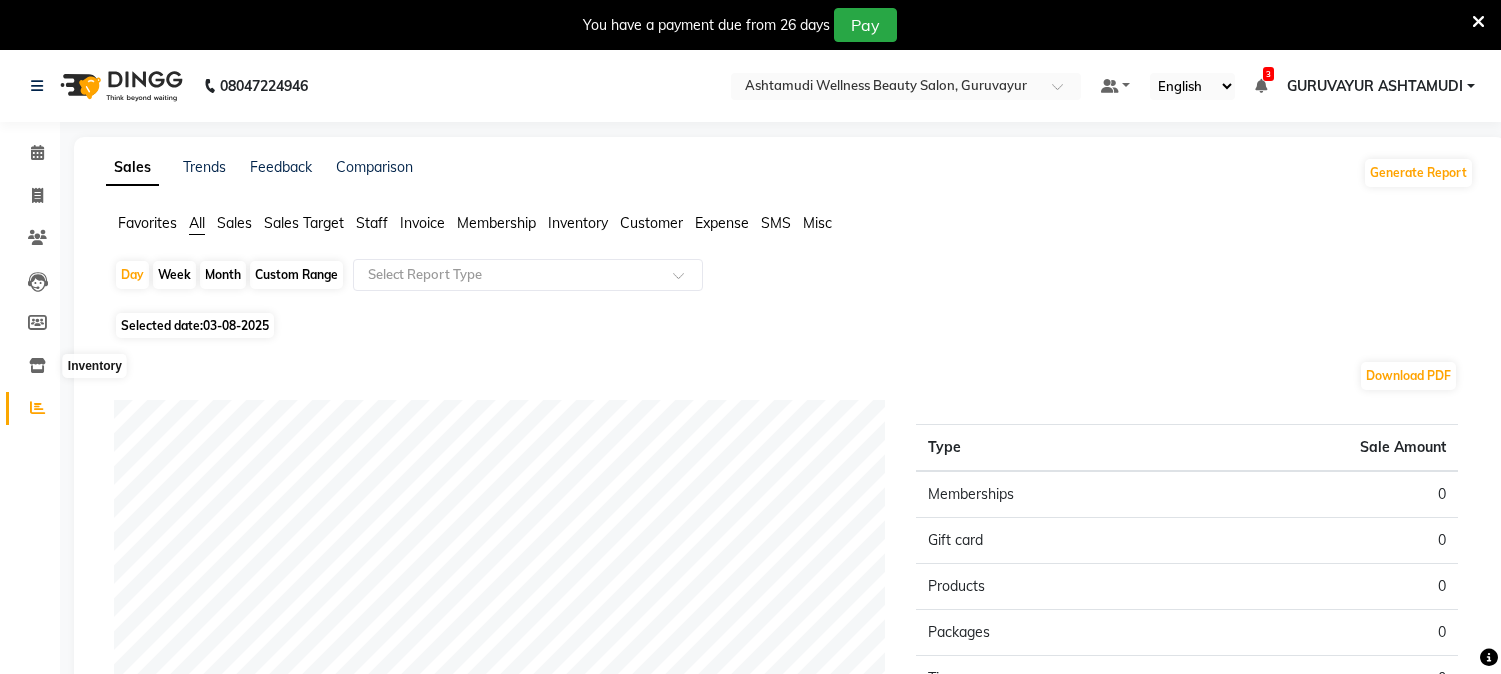 scroll, scrollTop: 0, scrollLeft: 0, axis: both 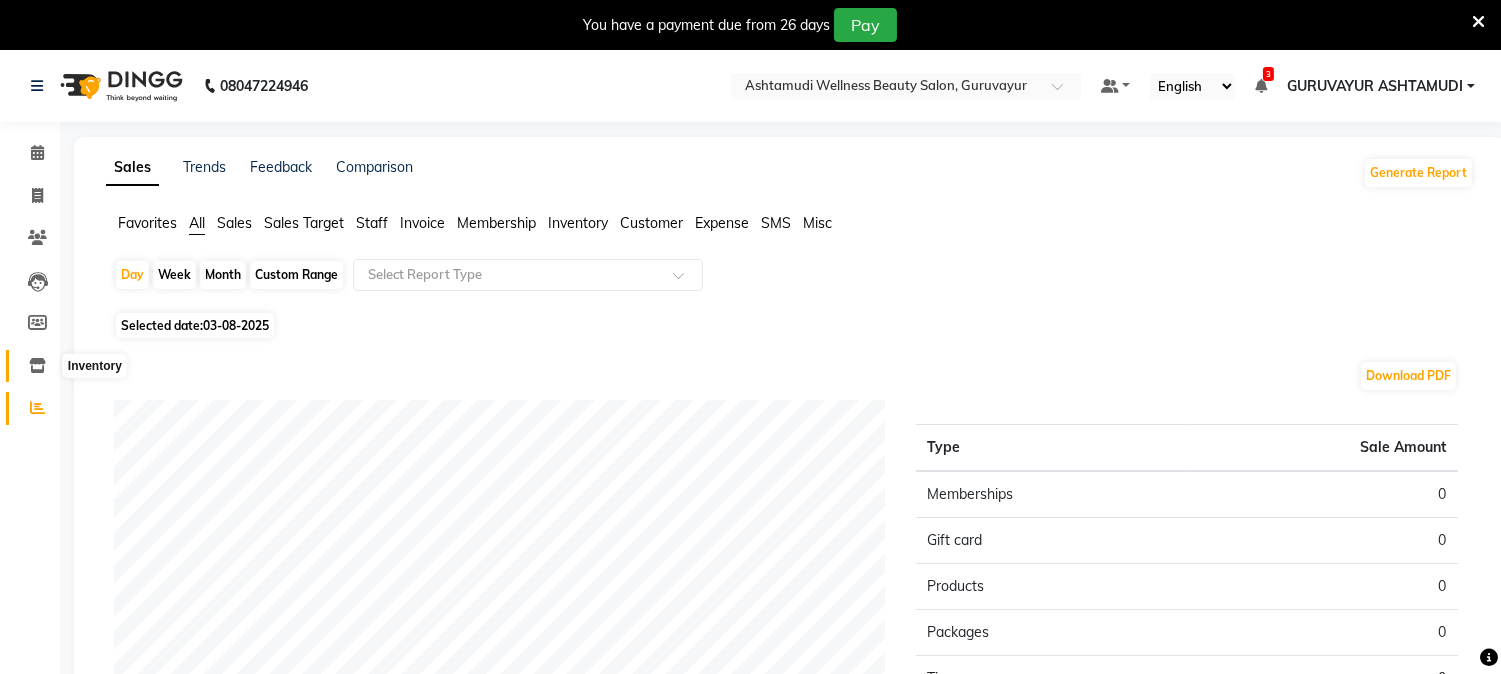 click 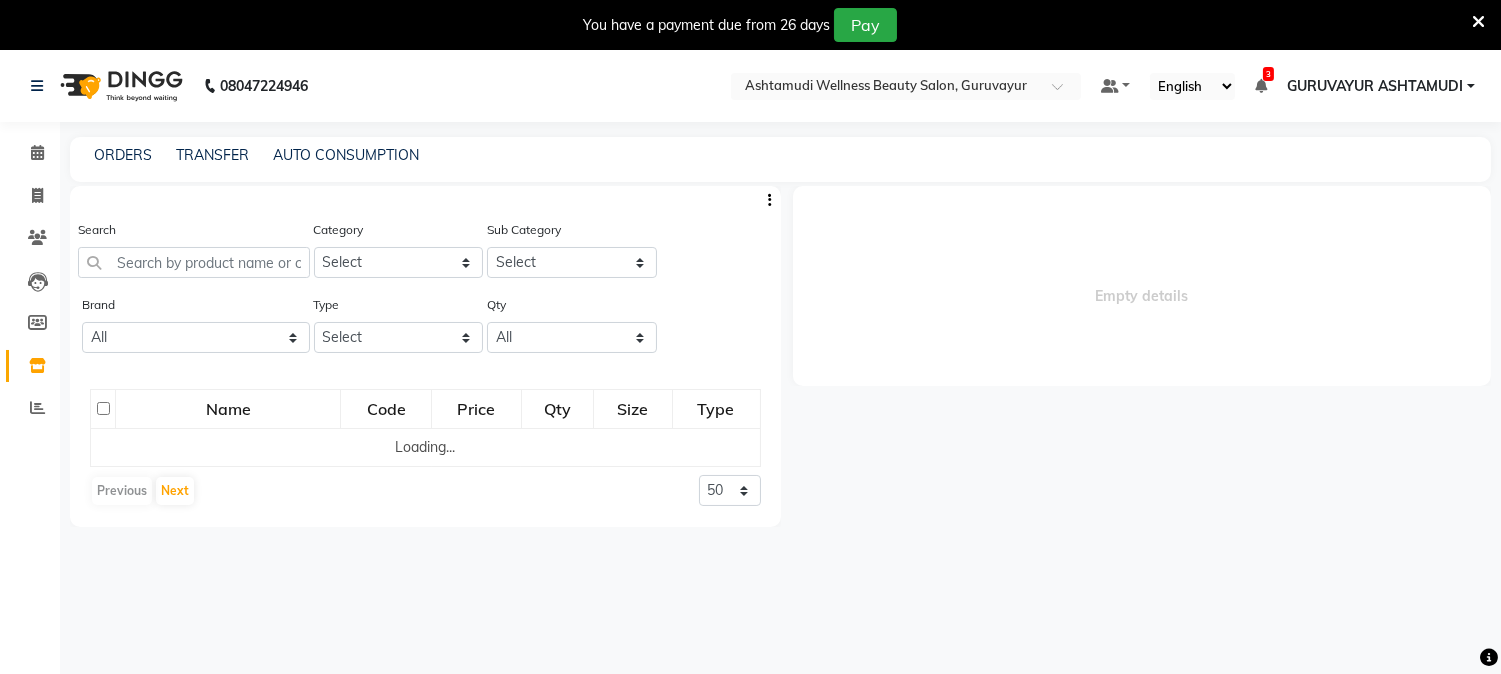 select 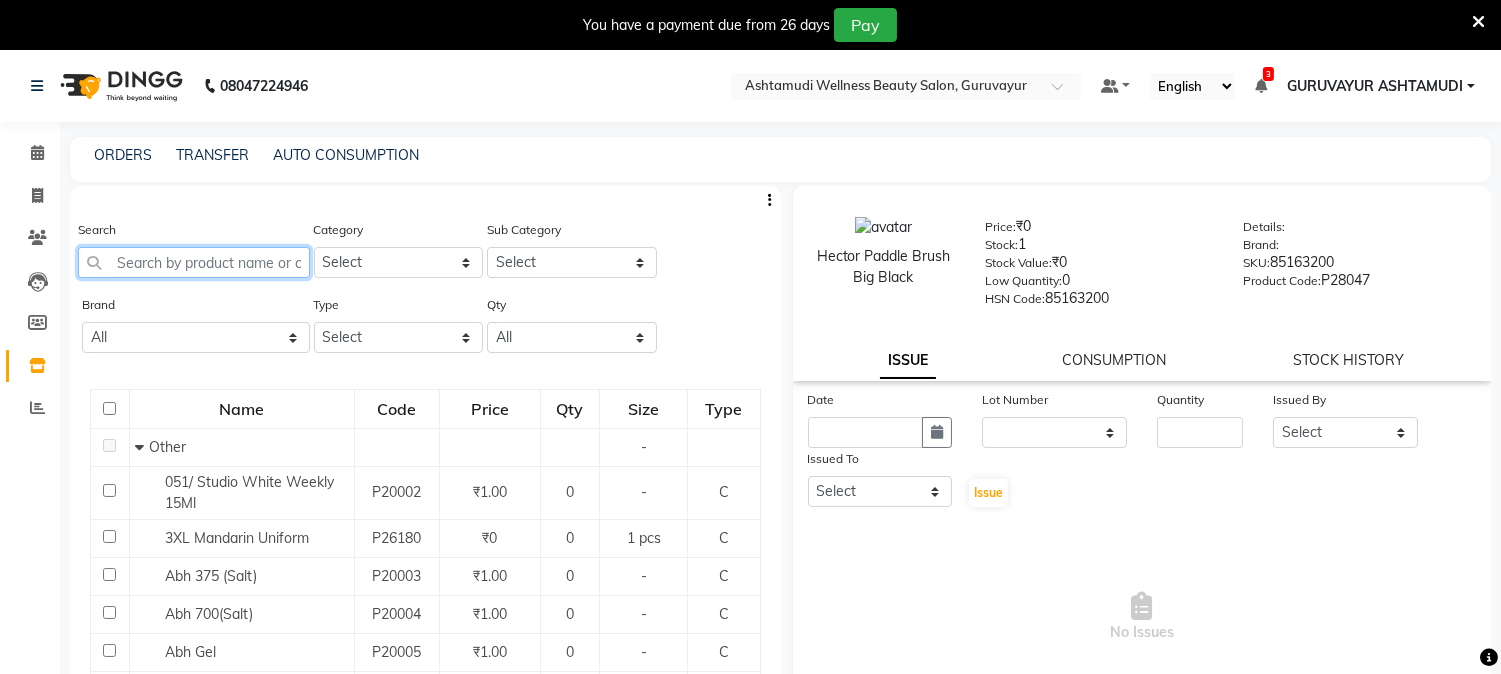 click 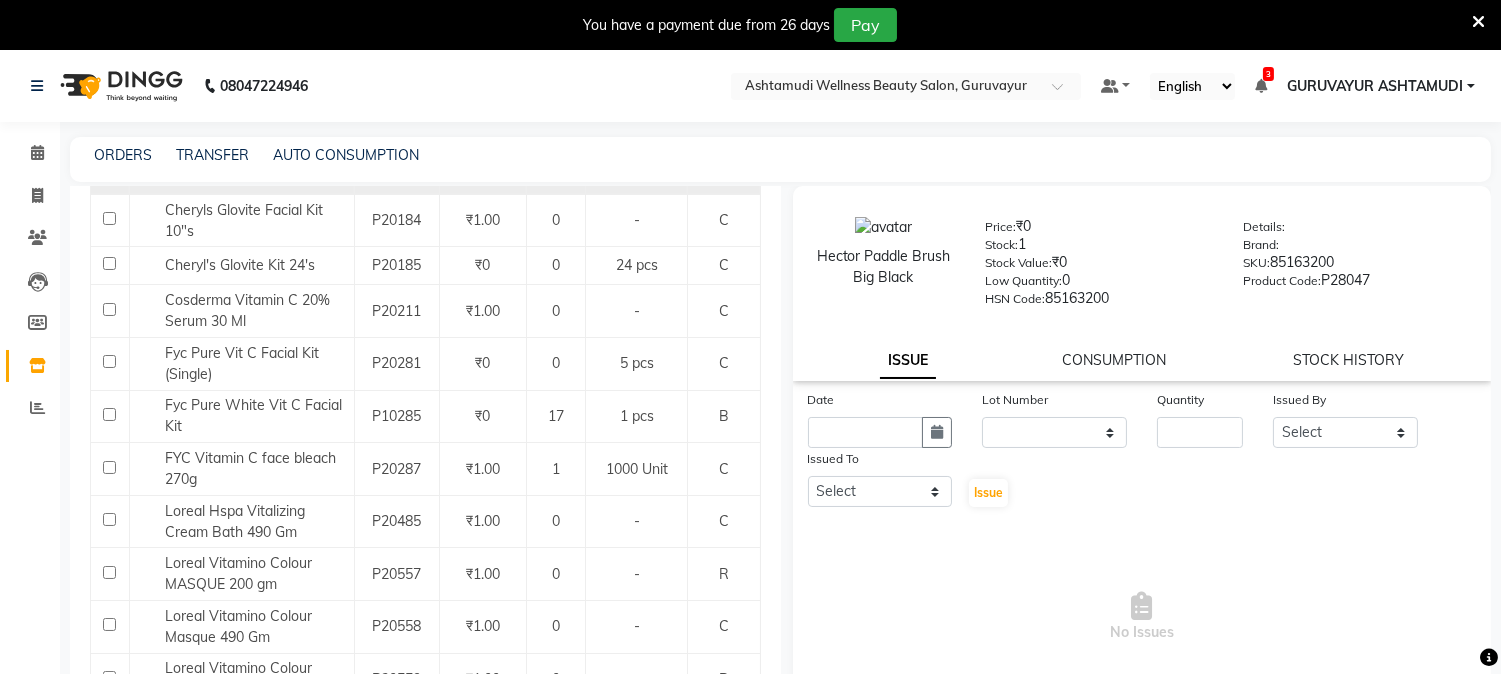 scroll, scrollTop: 333, scrollLeft: 0, axis: vertical 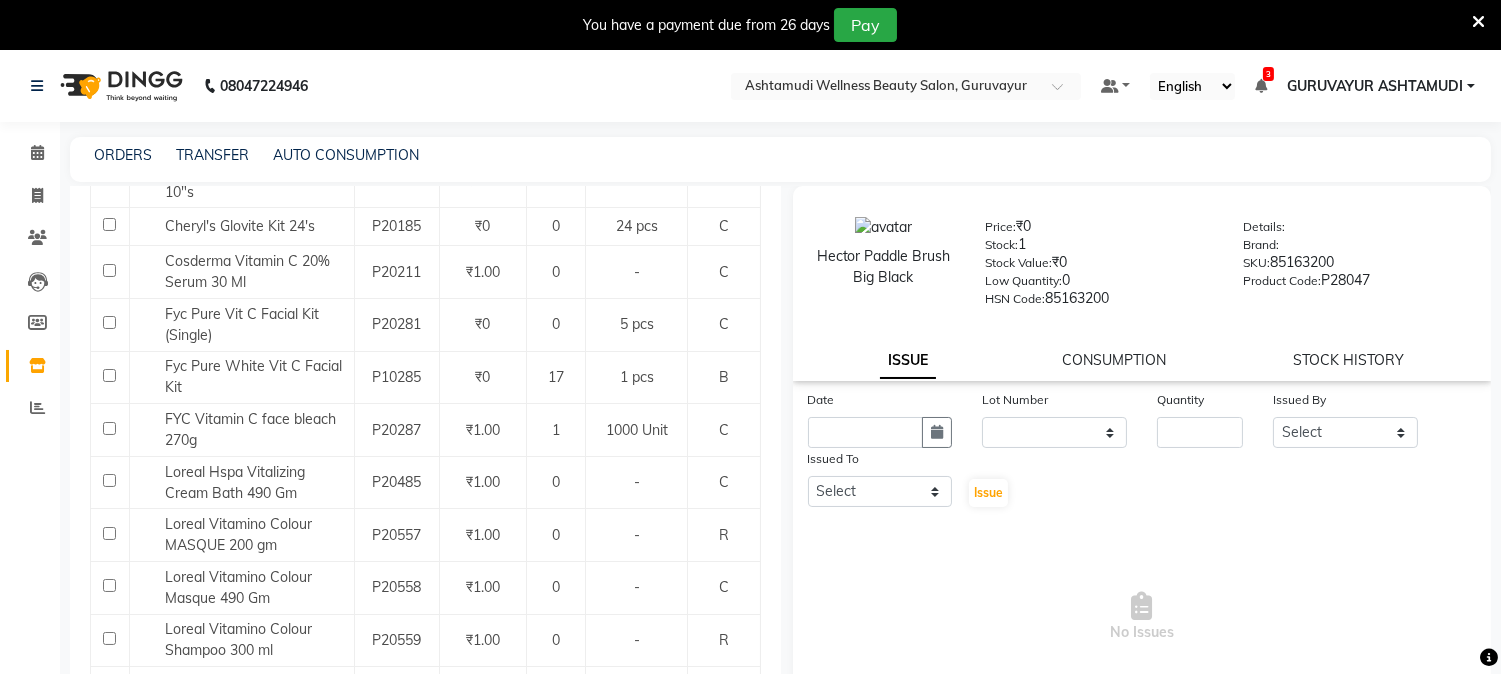 type on "VIT" 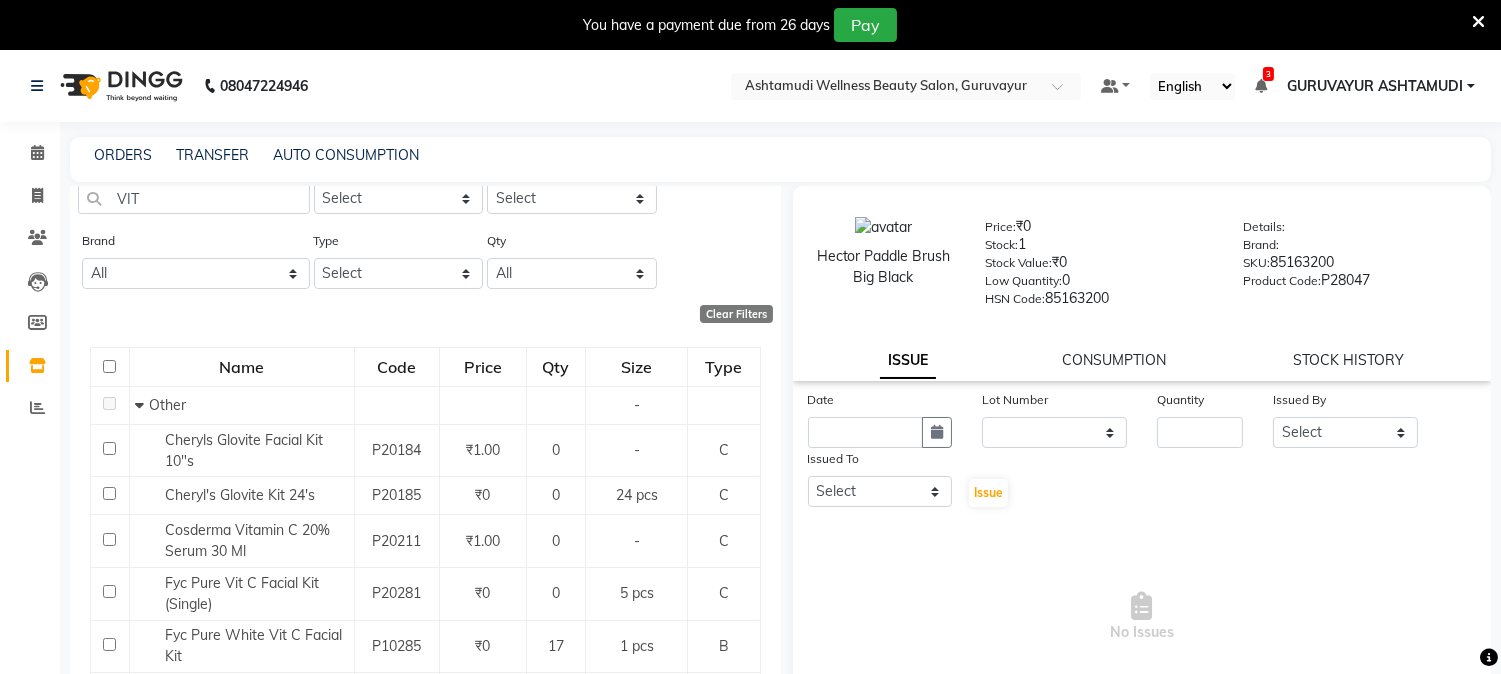 scroll, scrollTop: 0, scrollLeft: 0, axis: both 